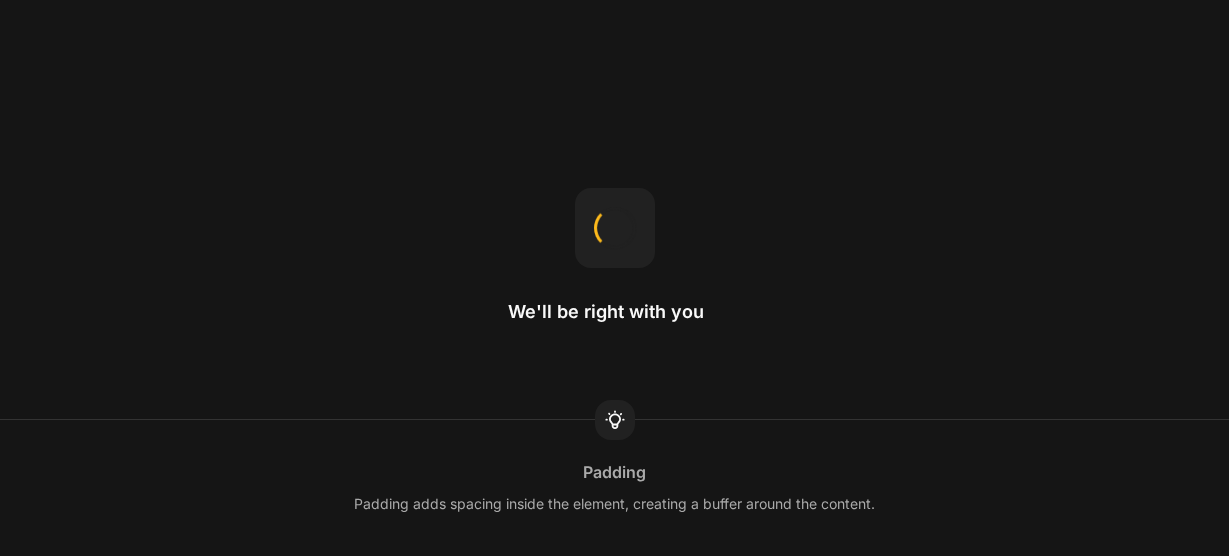 scroll, scrollTop: 0, scrollLeft: 0, axis: both 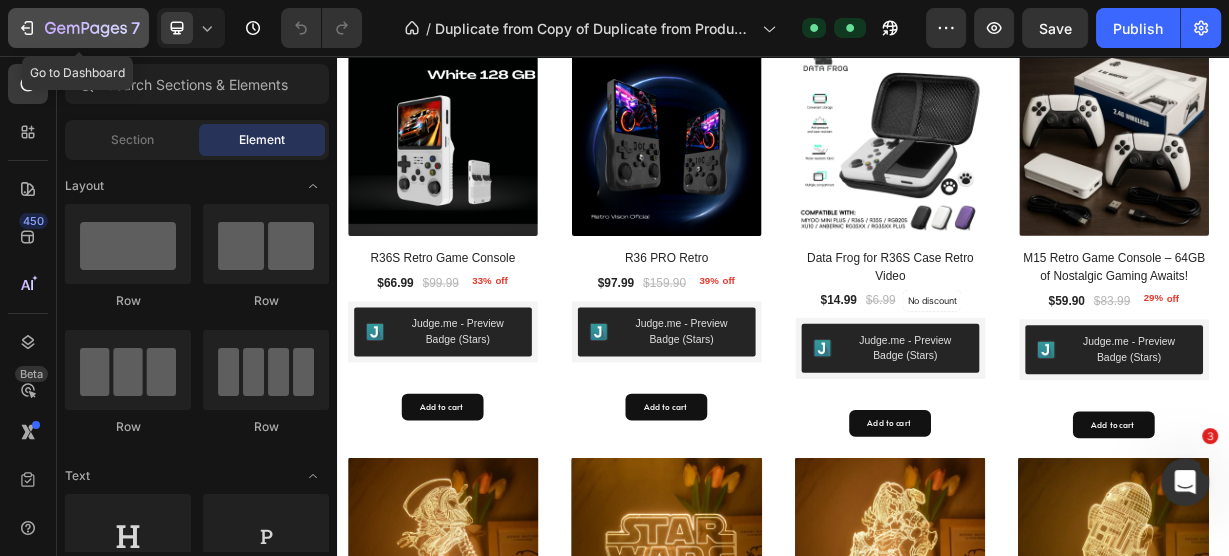 click 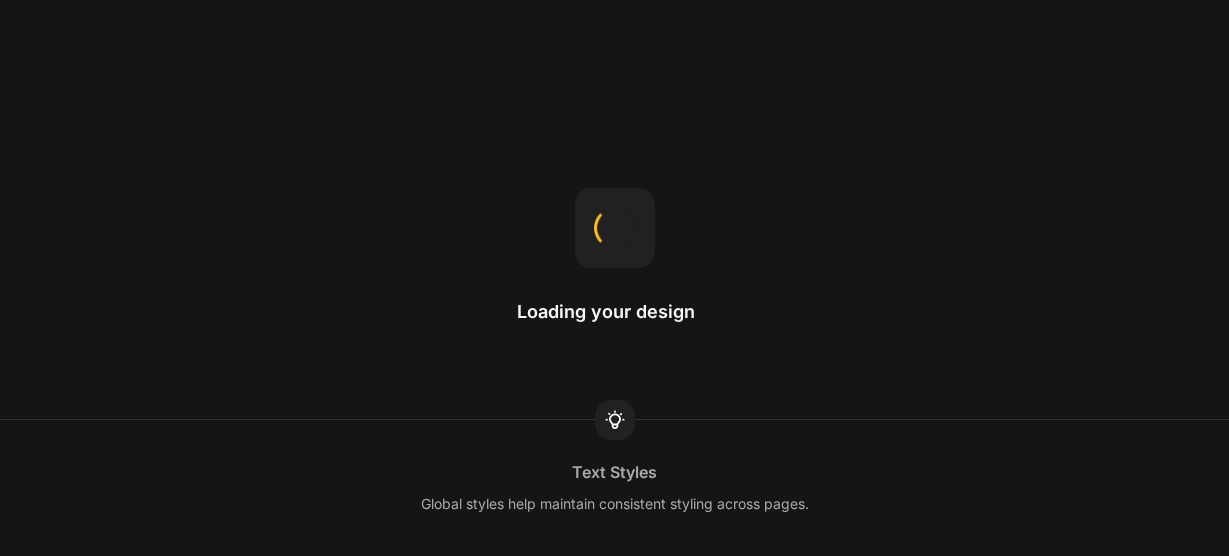 scroll, scrollTop: 0, scrollLeft: 0, axis: both 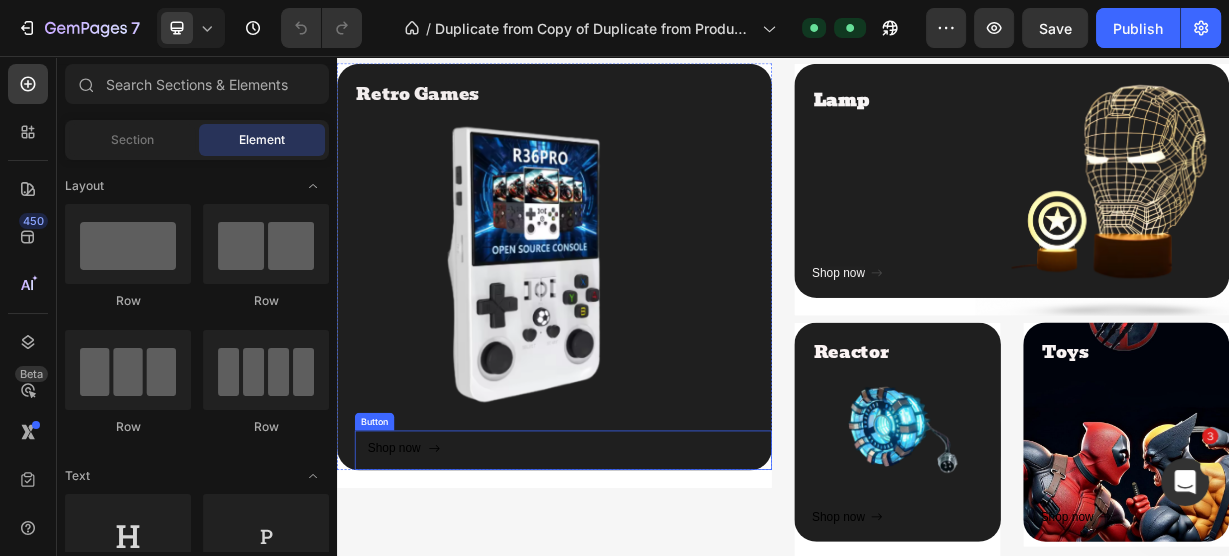 click 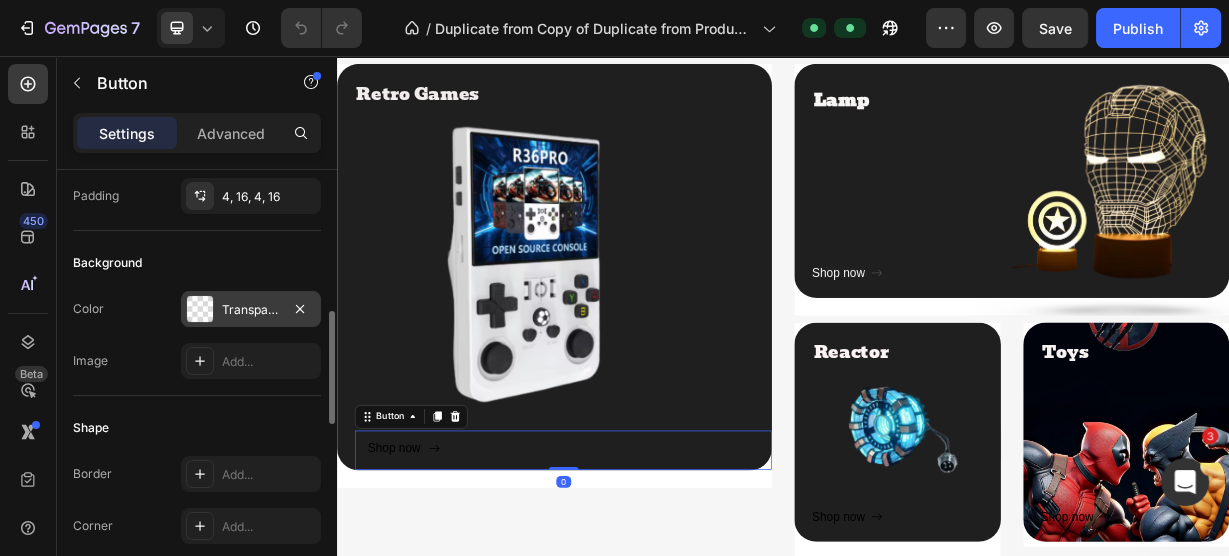 scroll, scrollTop: 240, scrollLeft: 0, axis: vertical 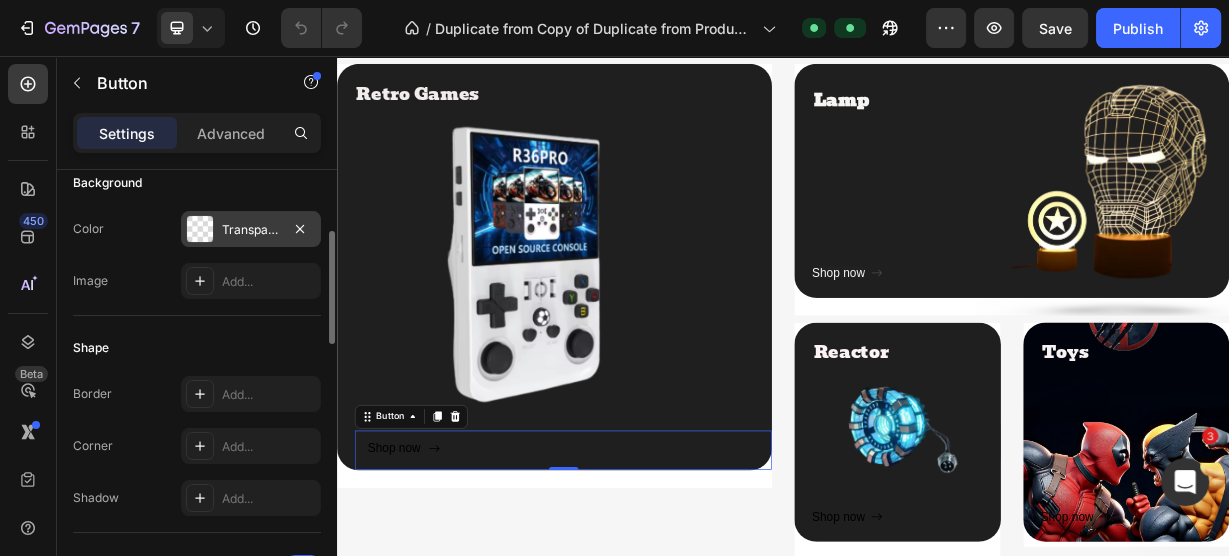click on "Transparent" at bounding box center [251, 230] 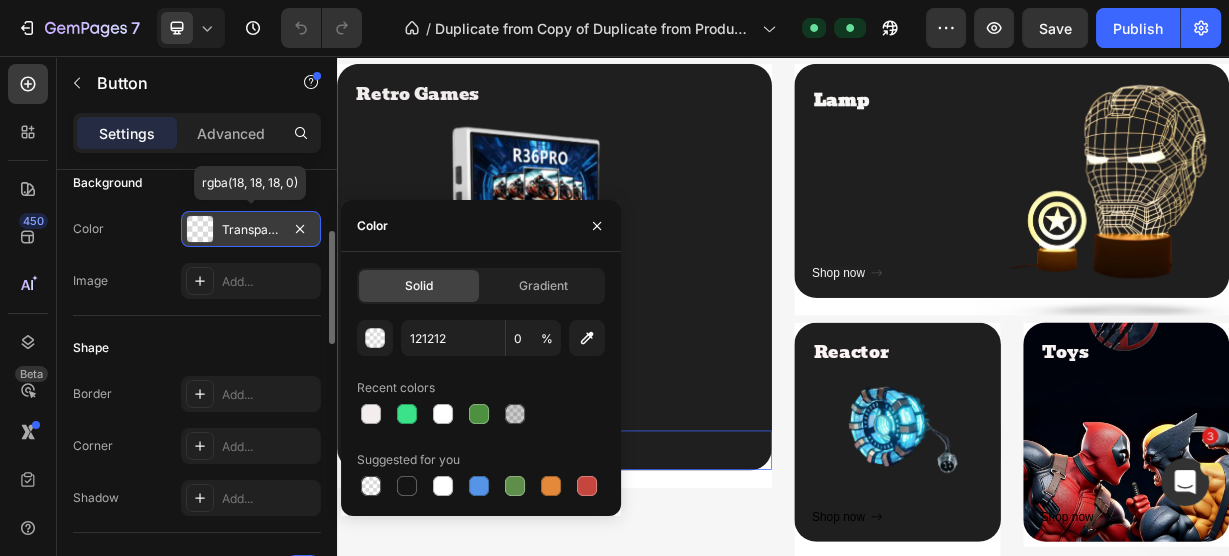 click on "Transparent" at bounding box center (251, 230) 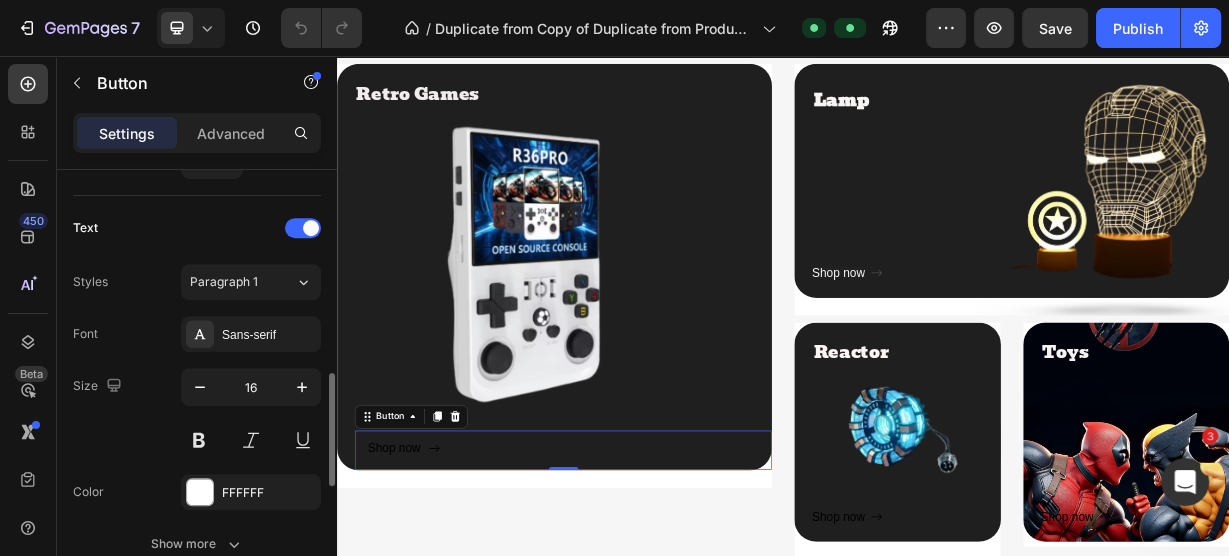 scroll, scrollTop: 880, scrollLeft: 0, axis: vertical 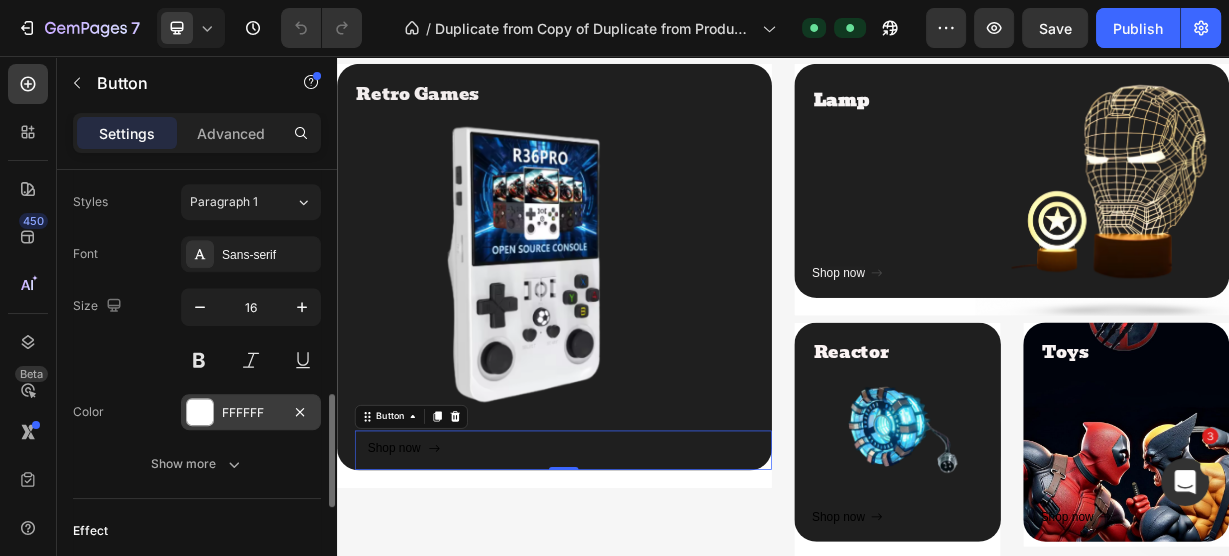 click at bounding box center [200, 412] 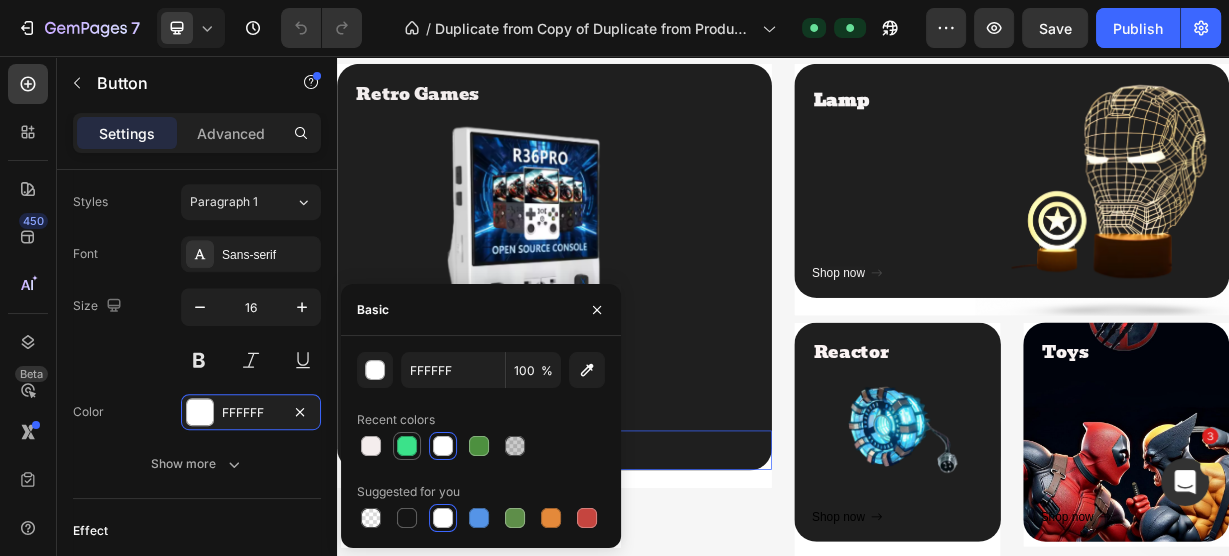 click at bounding box center (407, 446) 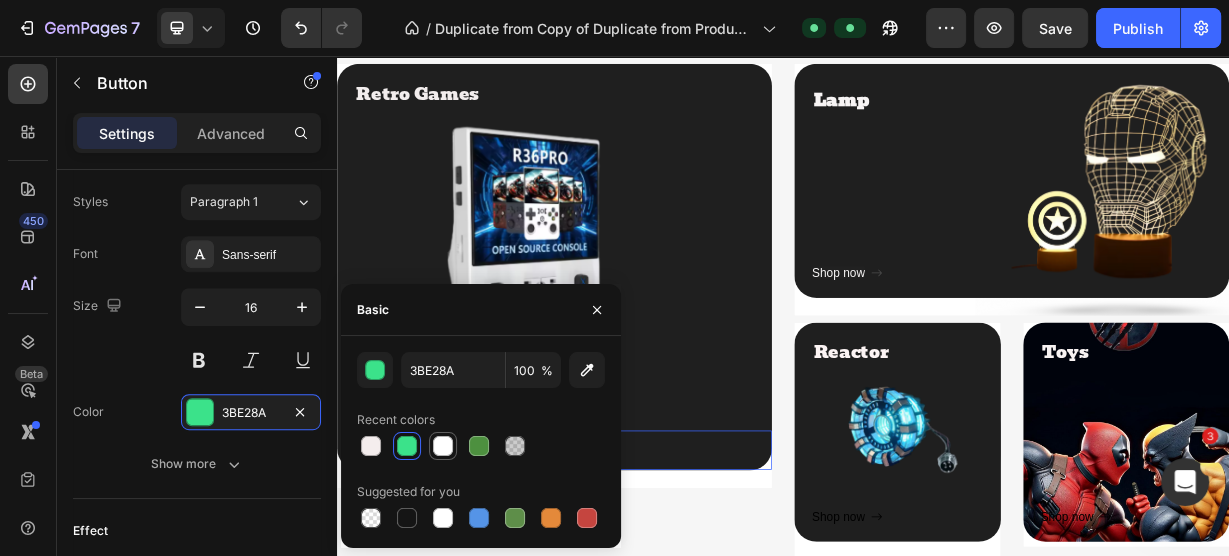 click at bounding box center [443, 446] 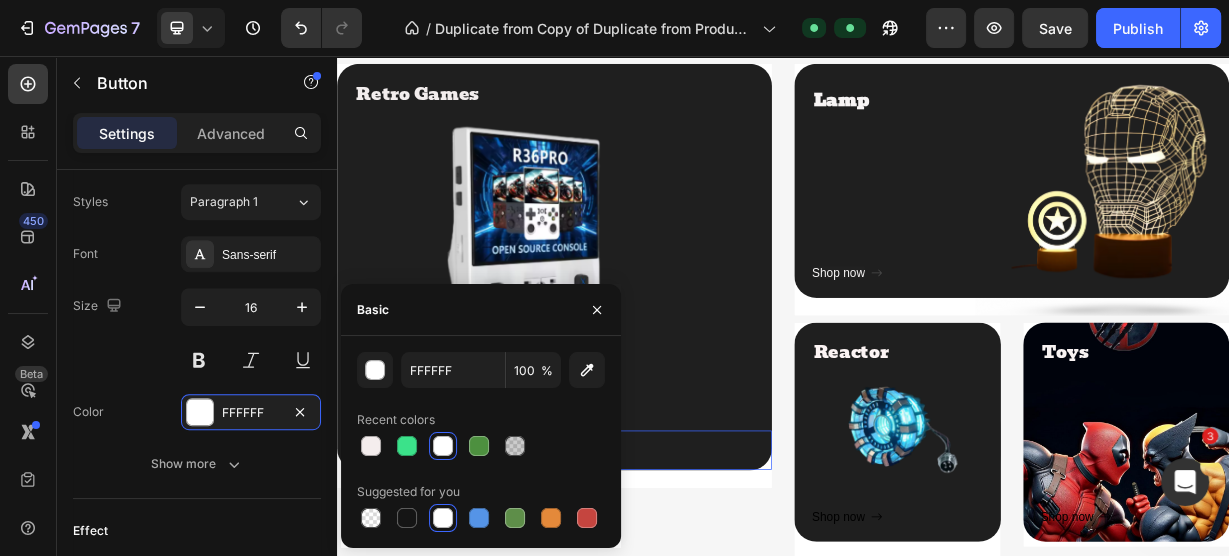 click at bounding box center (443, 518) 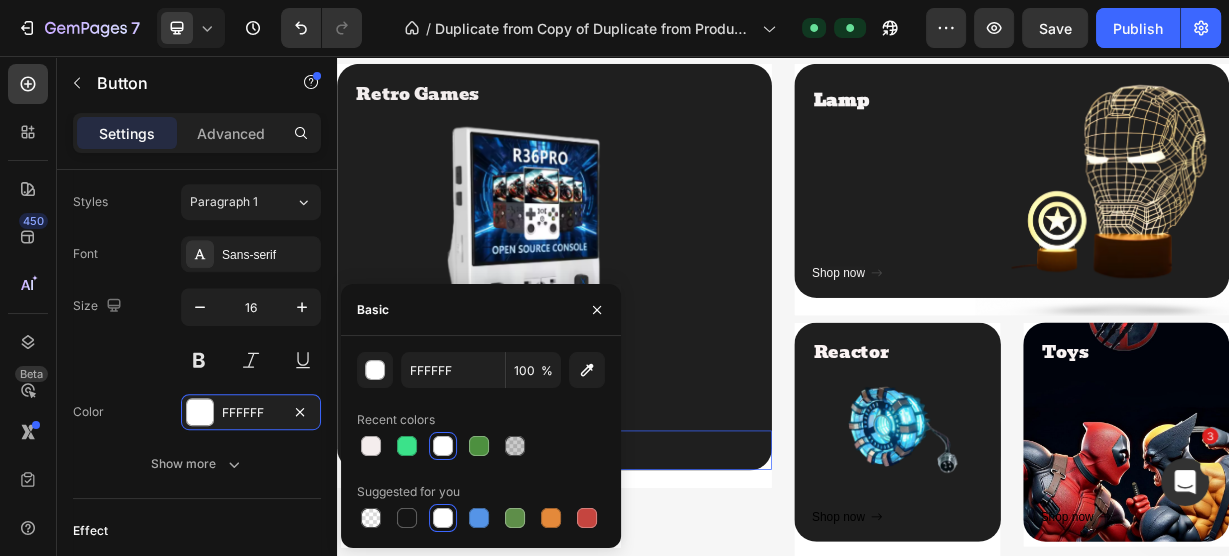 click on "Shop now Button   0" at bounding box center (641, 586) 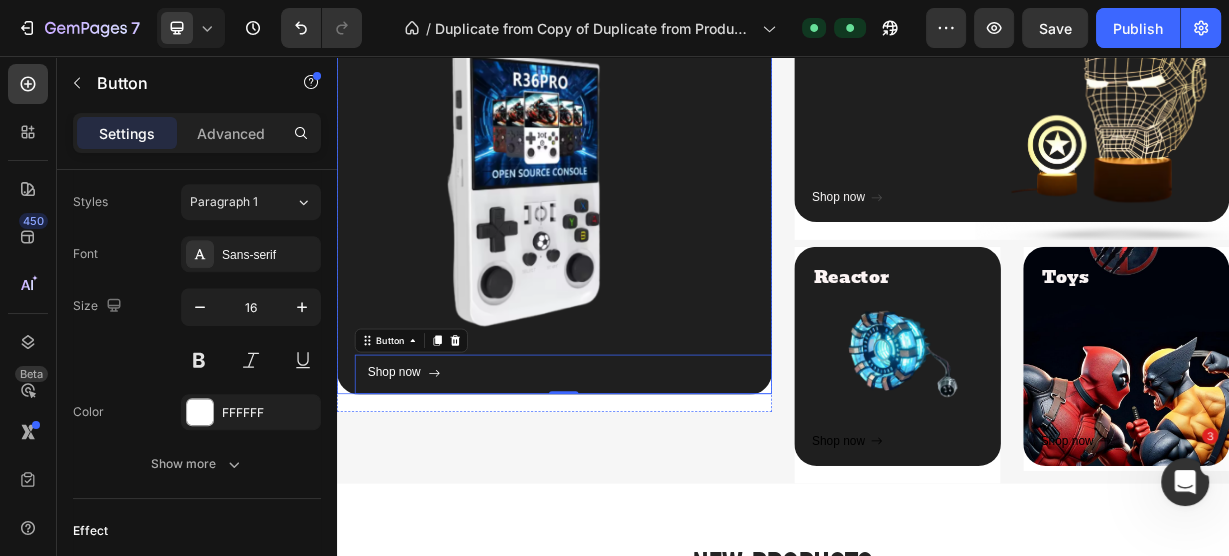 scroll, scrollTop: 1920, scrollLeft: 0, axis: vertical 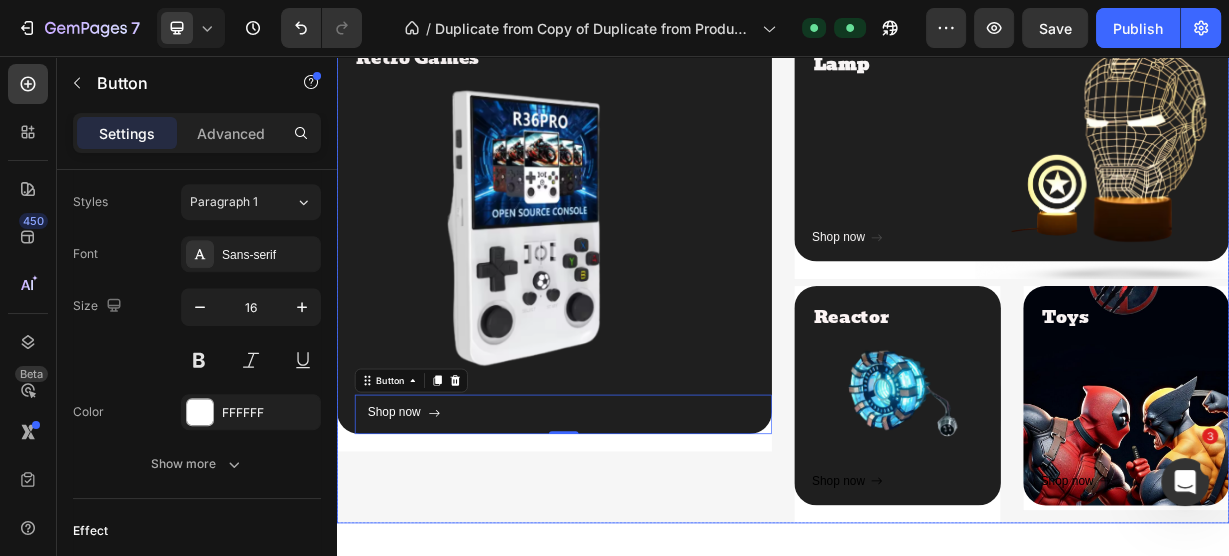 click on "Retro Games Heading
Shop now Button   0 Row Hero Banner" at bounding box center (629, 350) 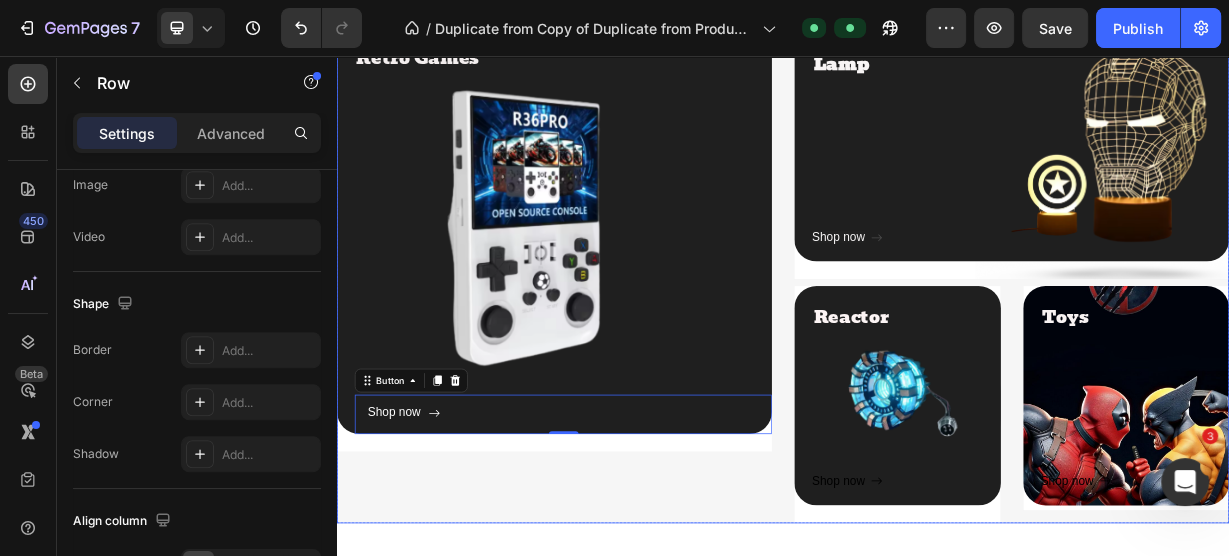 scroll, scrollTop: 0, scrollLeft: 0, axis: both 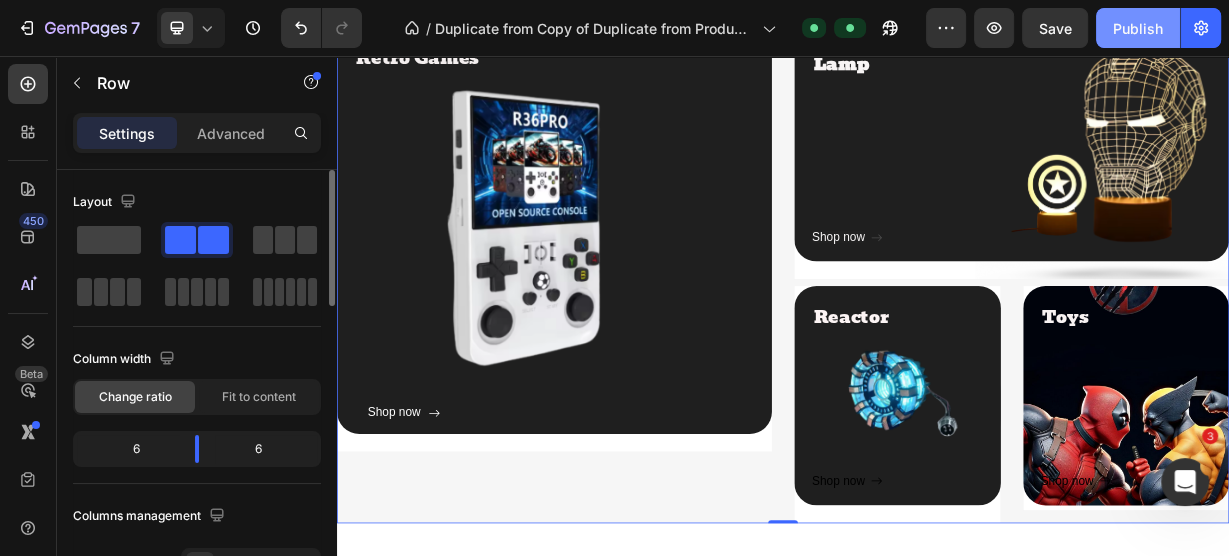 click on "Publish" at bounding box center [1138, 28] 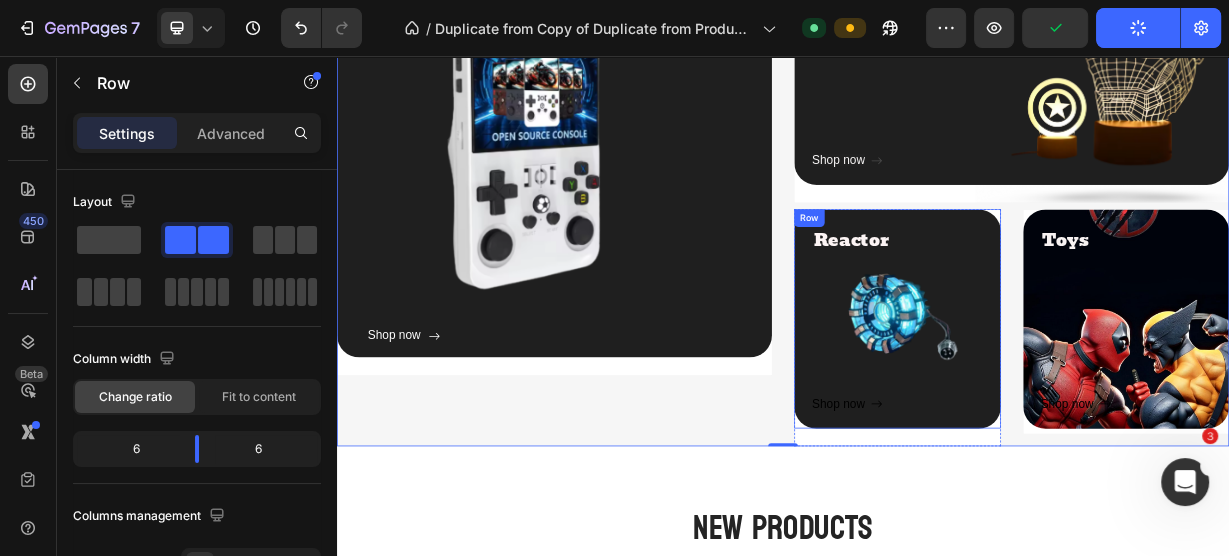 scroll, scrollTop: 2000, scrollLeft: 0, axis: vertical 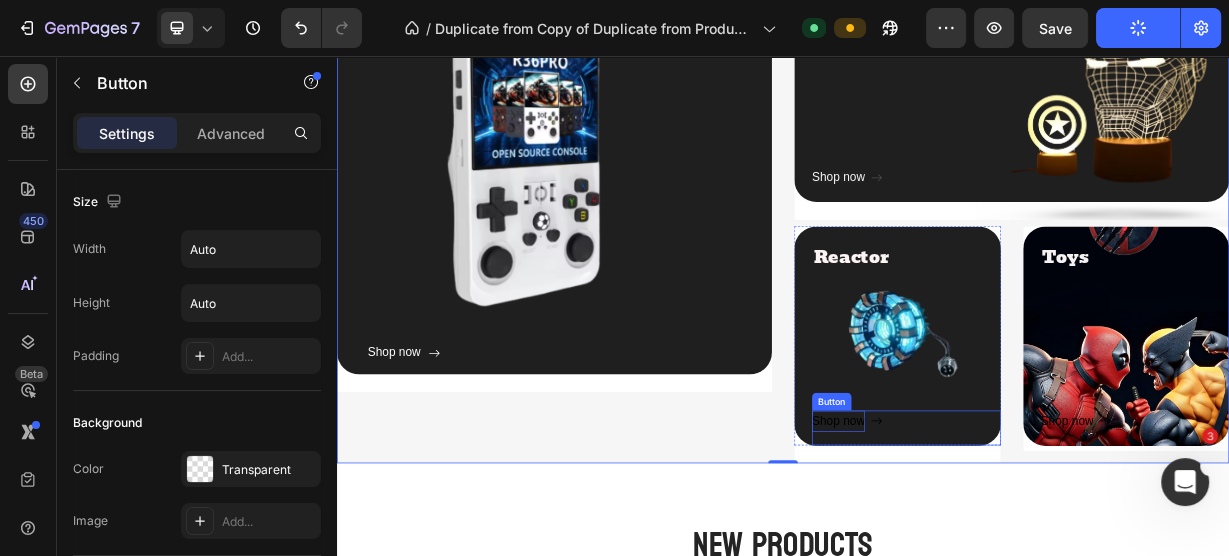 click on "Shop now" at bounding box center (1011, 547) 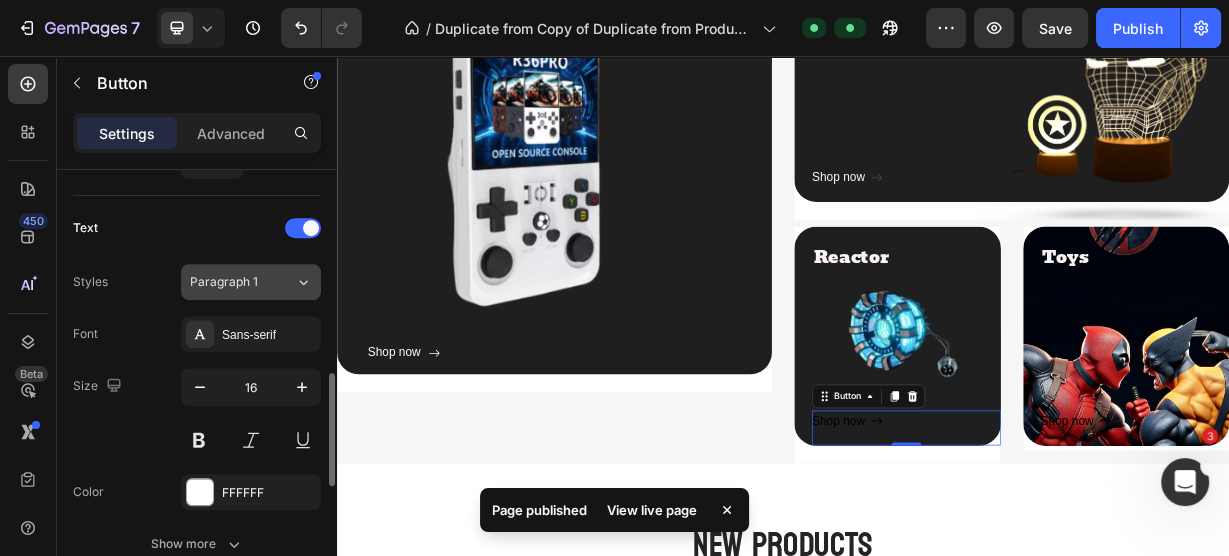 scroll, scrollTop: 880, scrollLeft: 0, axis: vertical 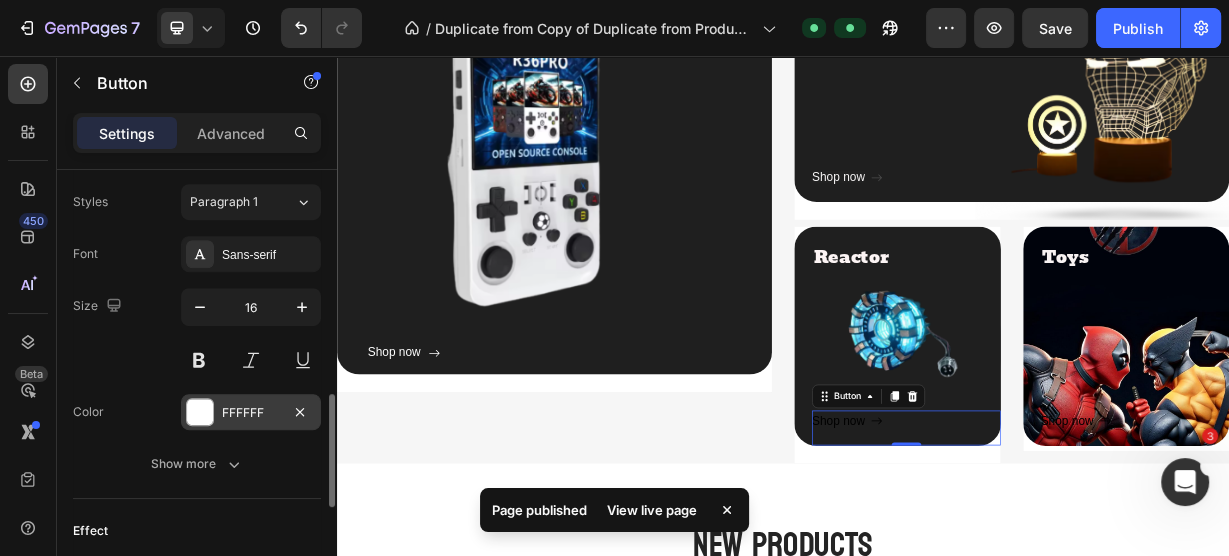 click on "FFFFFF" at bounding box center [251, 413] 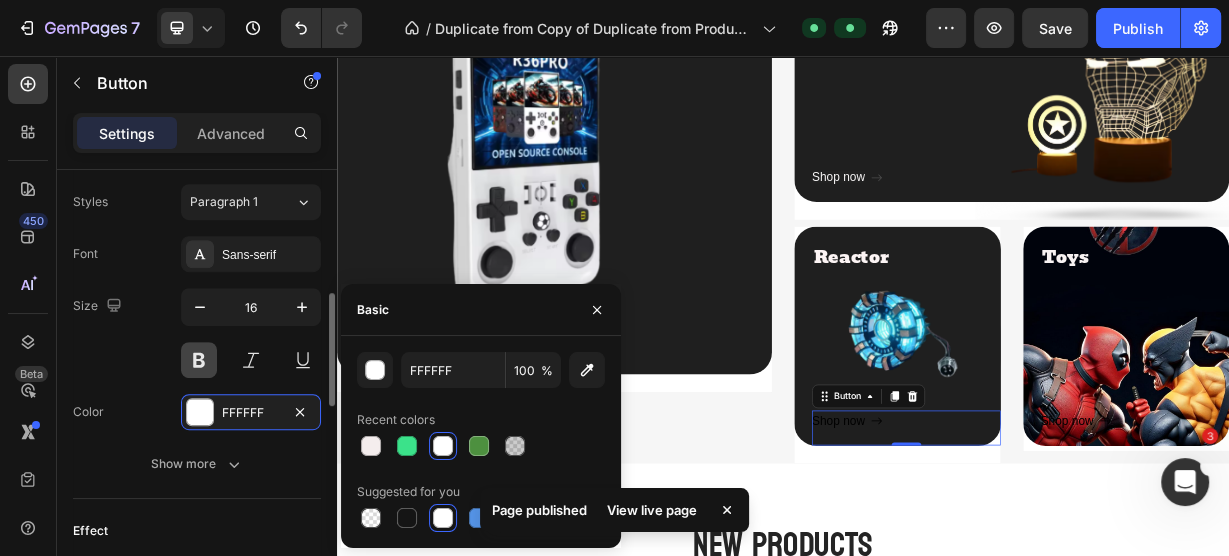 scroll, scrollTop: 800, scrollLeft: 0, axis: vertical 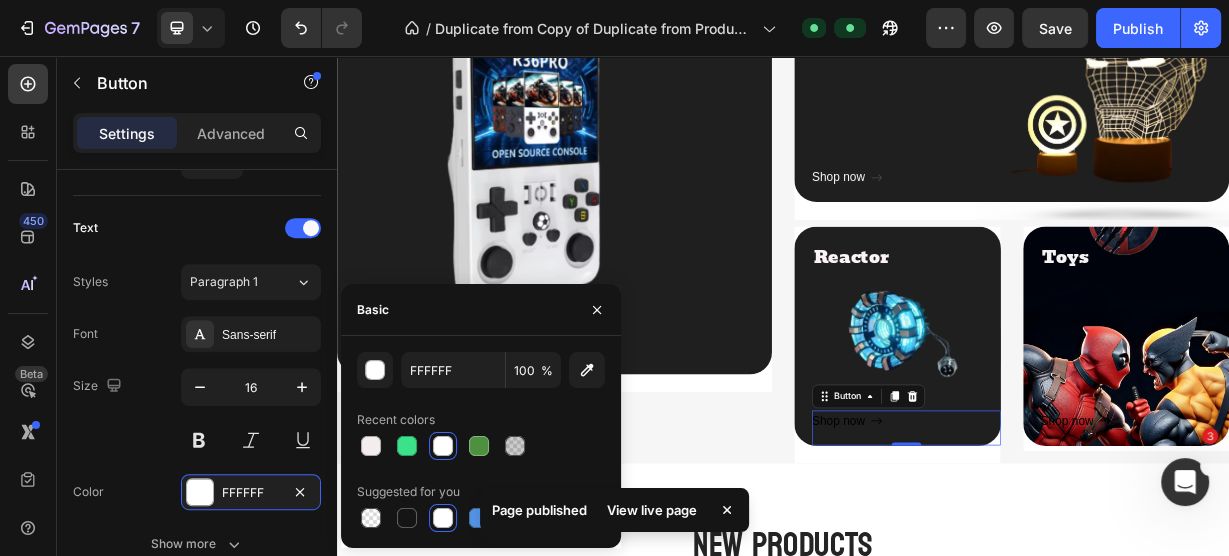 click at bounding box center [443, 446] 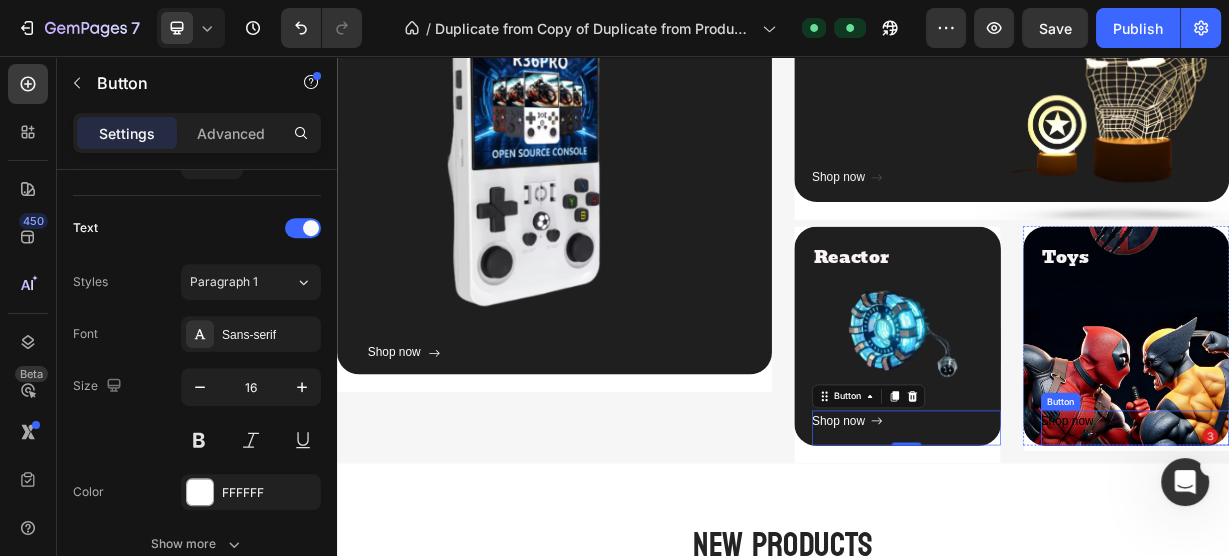 click on "Shop now" at bounding box center [1331, 547] 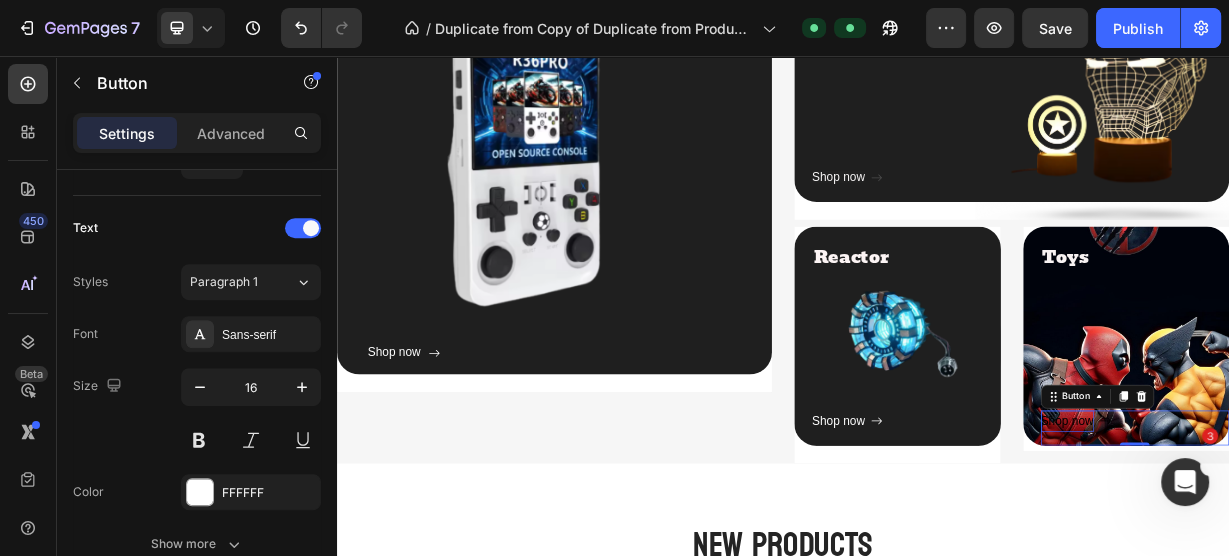 click on "Shop now" at bounding box center [1319, 547] 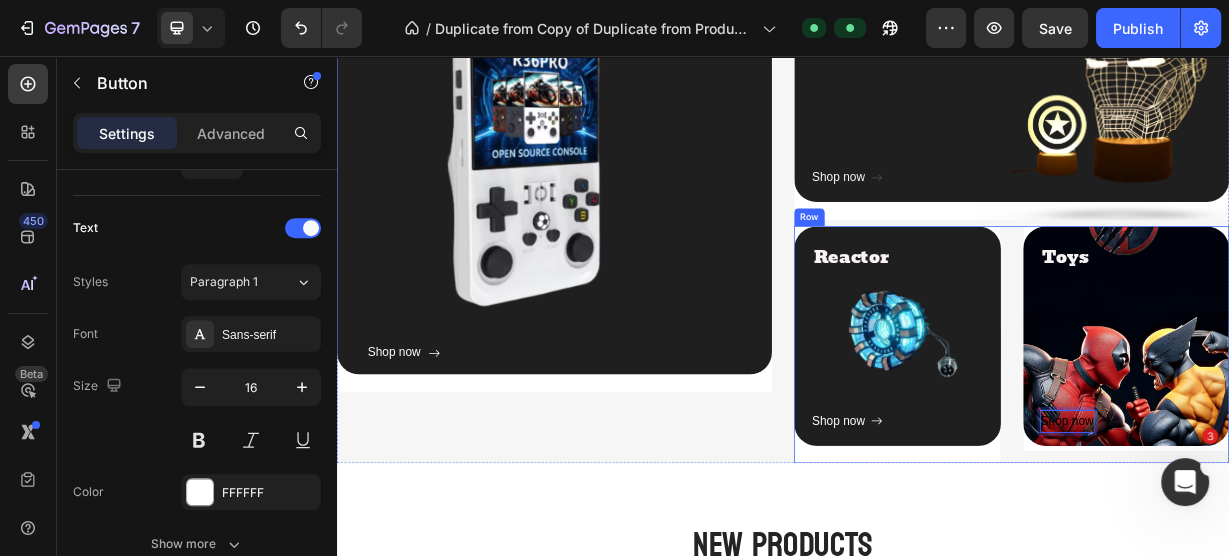 click on "Toys Heading
Shop now Button   0 Row Hero Banner" at bounding box center [1399, 444] 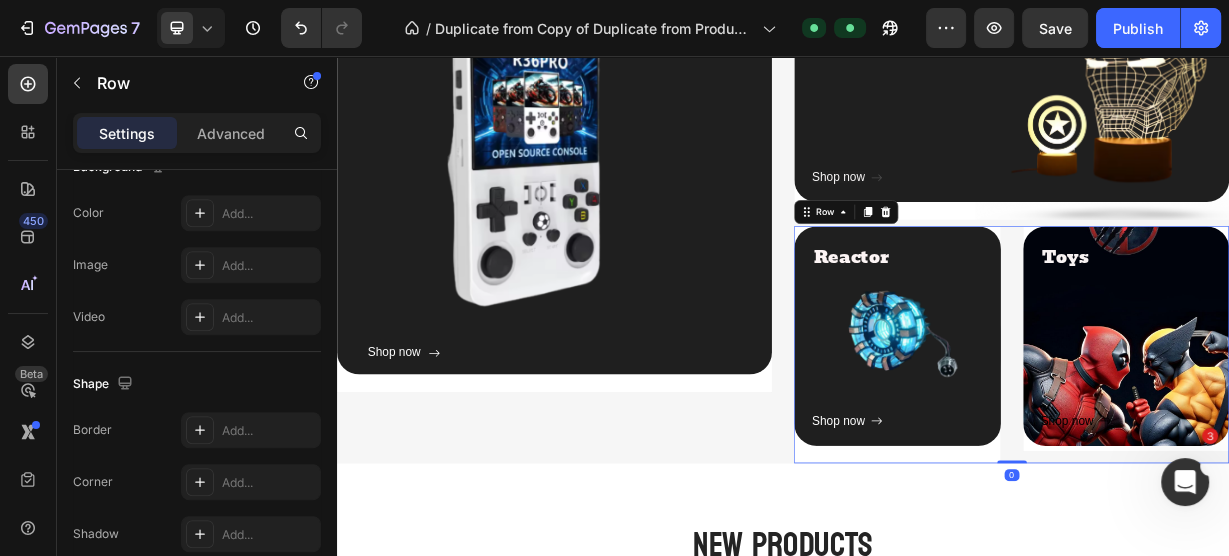scroll, scrollTop: 0, scrollLeft: 0, axis: both 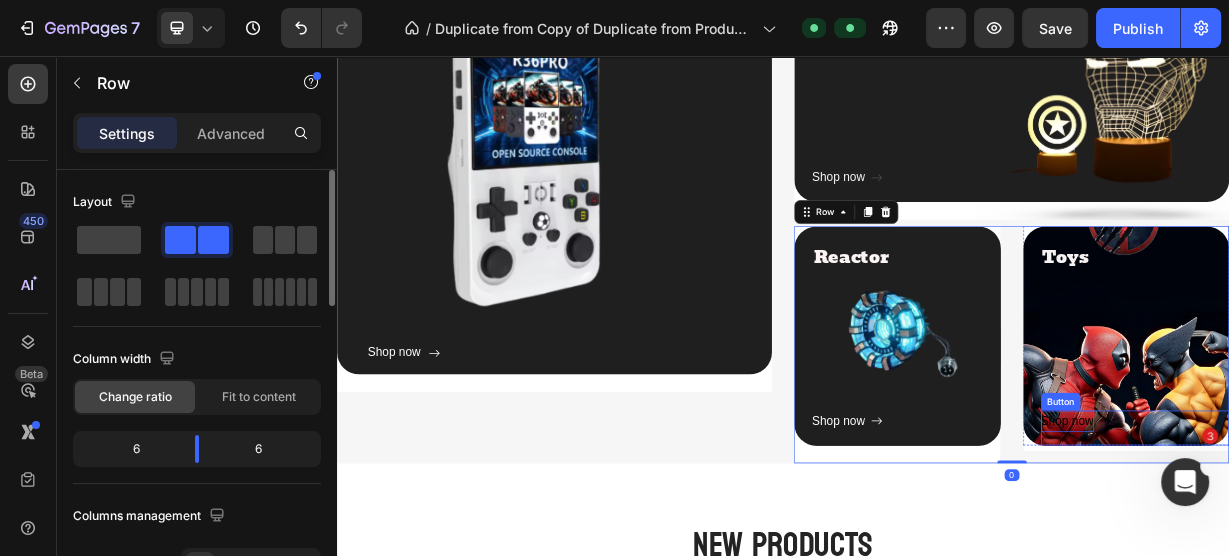click on "Shop now" at bounding box center (1319, 547) 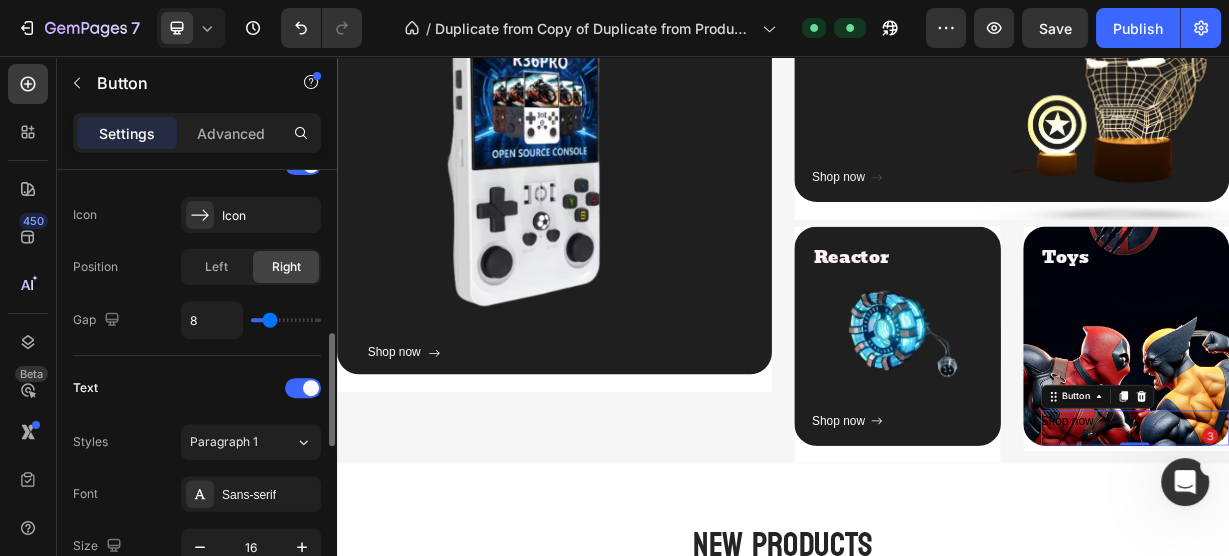 scroll, scrollTop: 800, scrollLeft: 0, axis: vertical 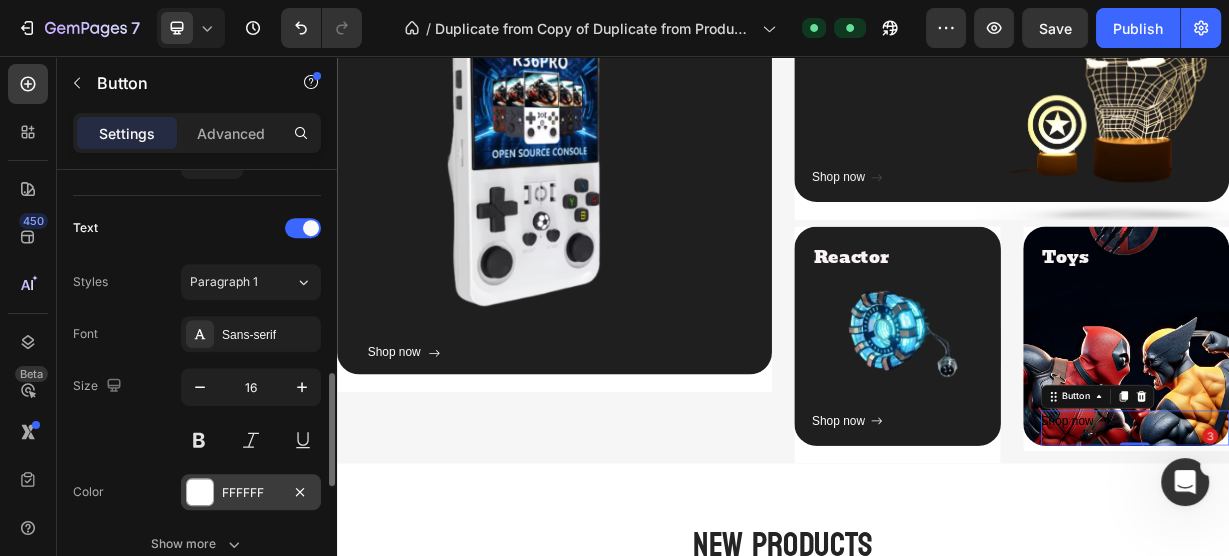click on "FFFFFF" at bounding box center [251, 492] 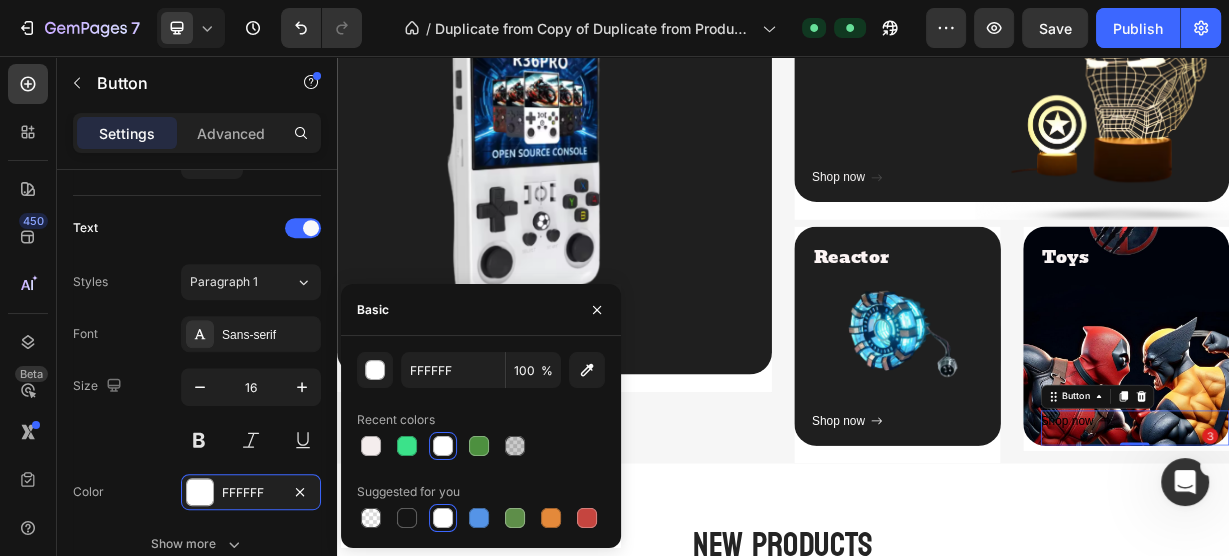 click at bounding box center [443, 446] 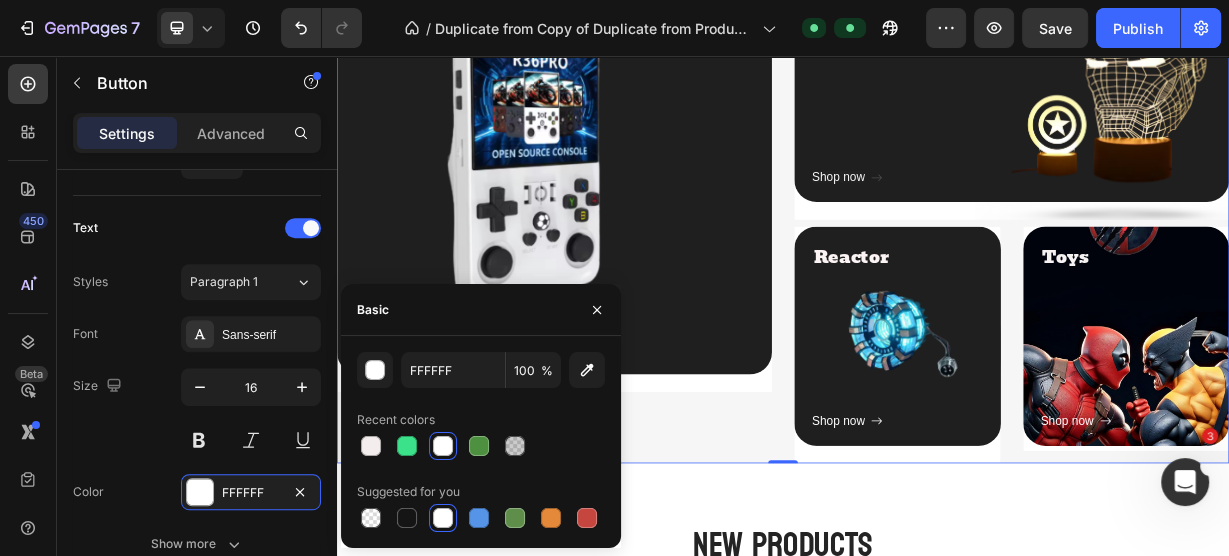click on "Retro Games Heading
Shop now Button Row Hero Banner" at bounding box center (629, 270) 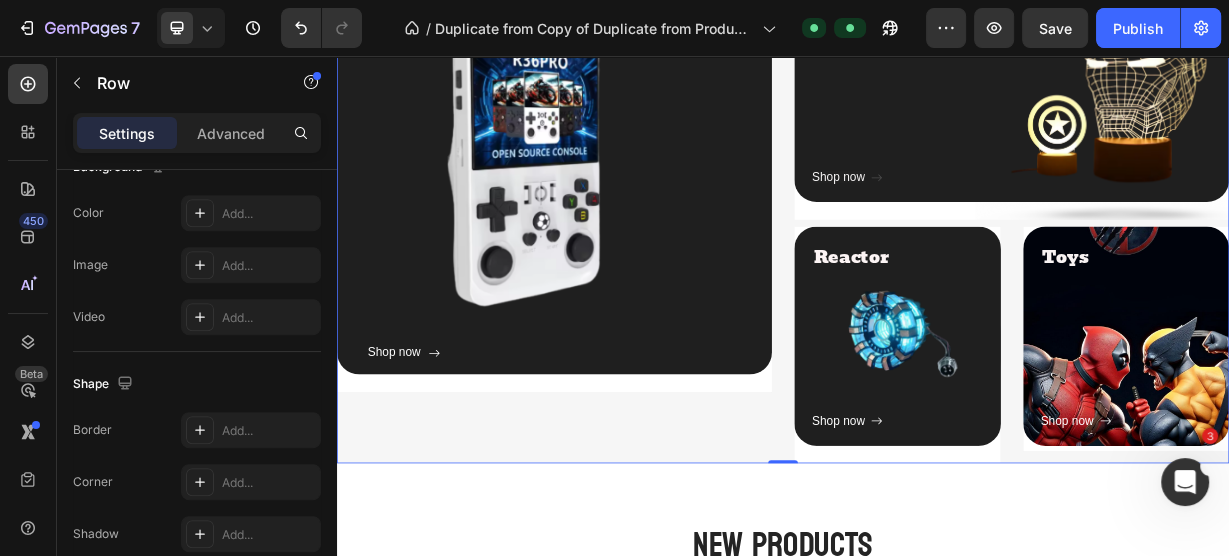 scroll, scrollTop: 0, scrollLeft: 0, axis: both 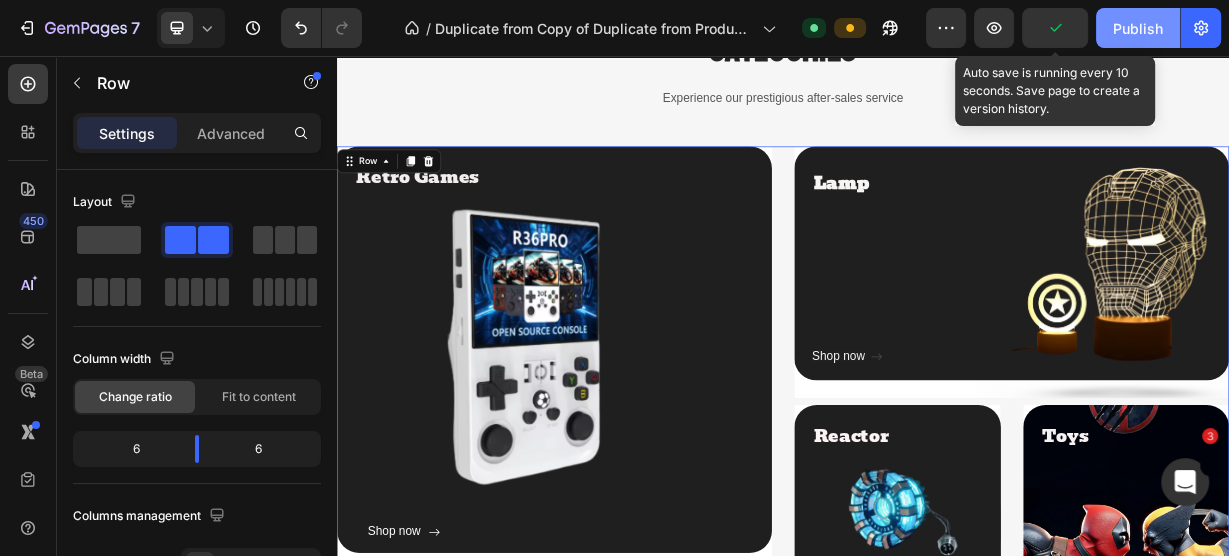 click on "Publish" at bounding box center [1138, 28] 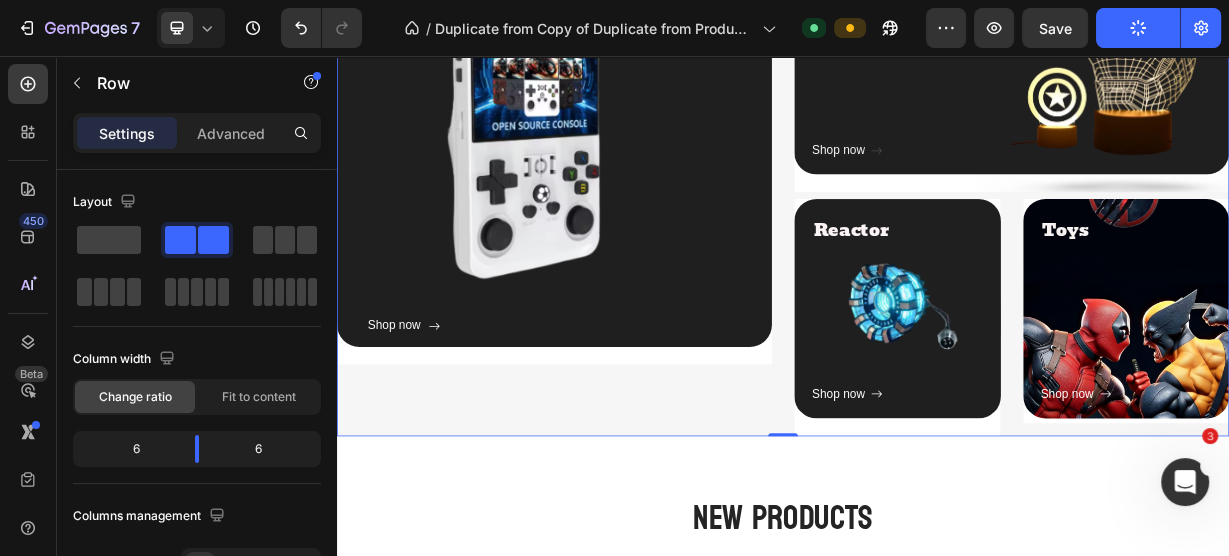 scroll, scrollTop: 1920, scrollLeft: 0, axis: vertical 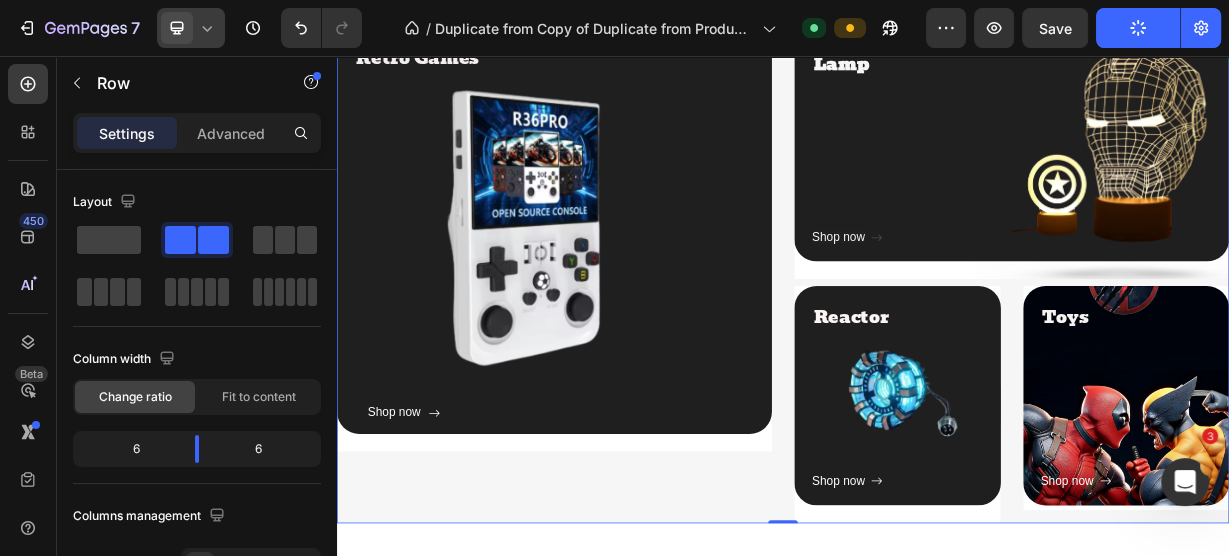 click 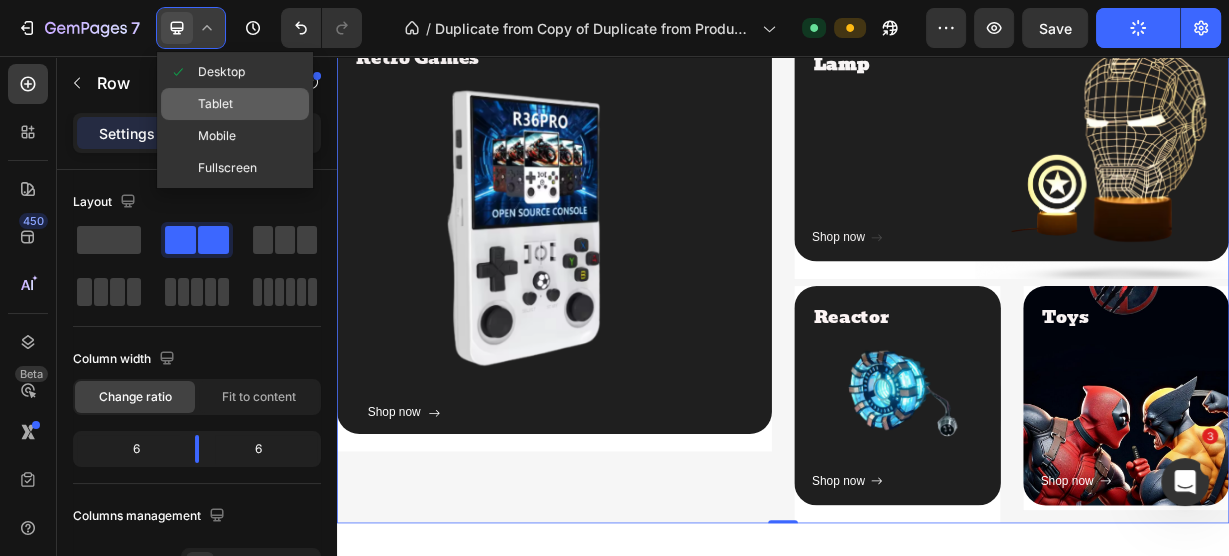 click on "Tablet" at bounding box center [215, 104] 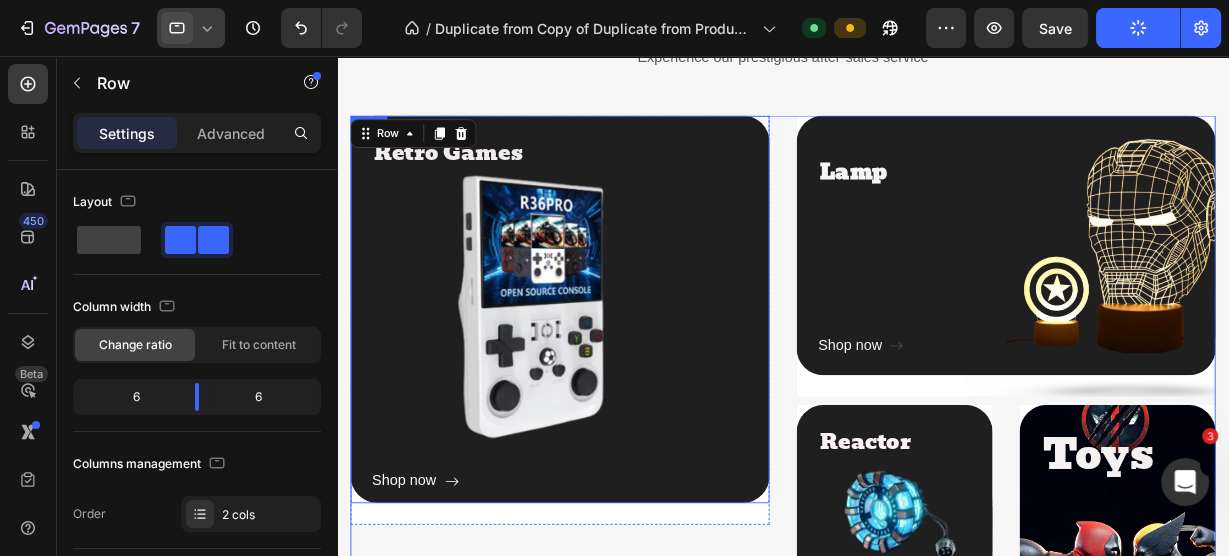 scroll, scrollTop: 1891, scrollLeft: 0, axis: vertical 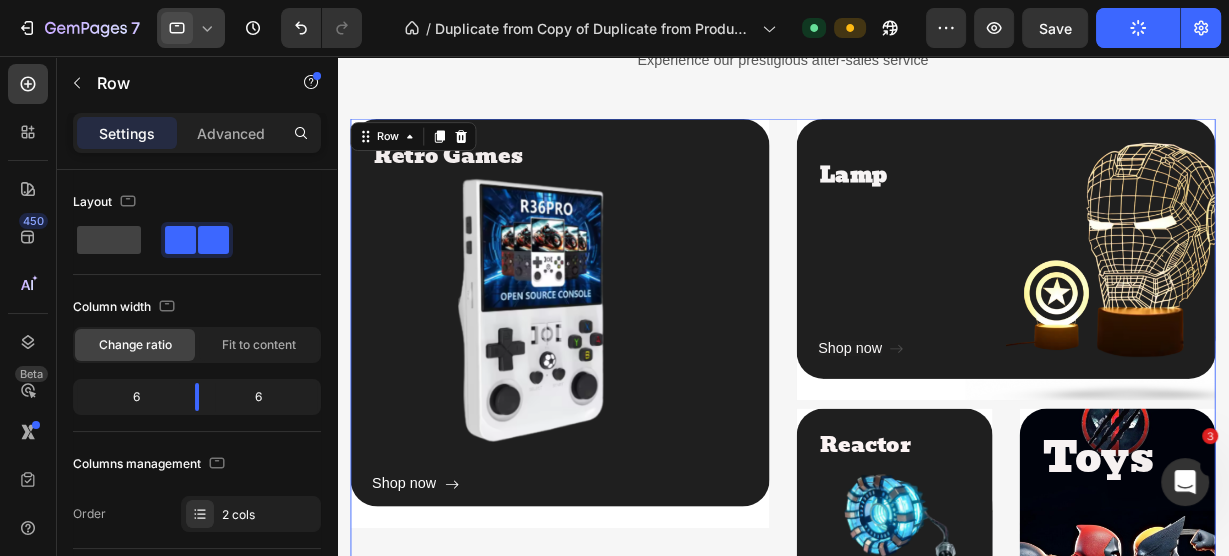 click 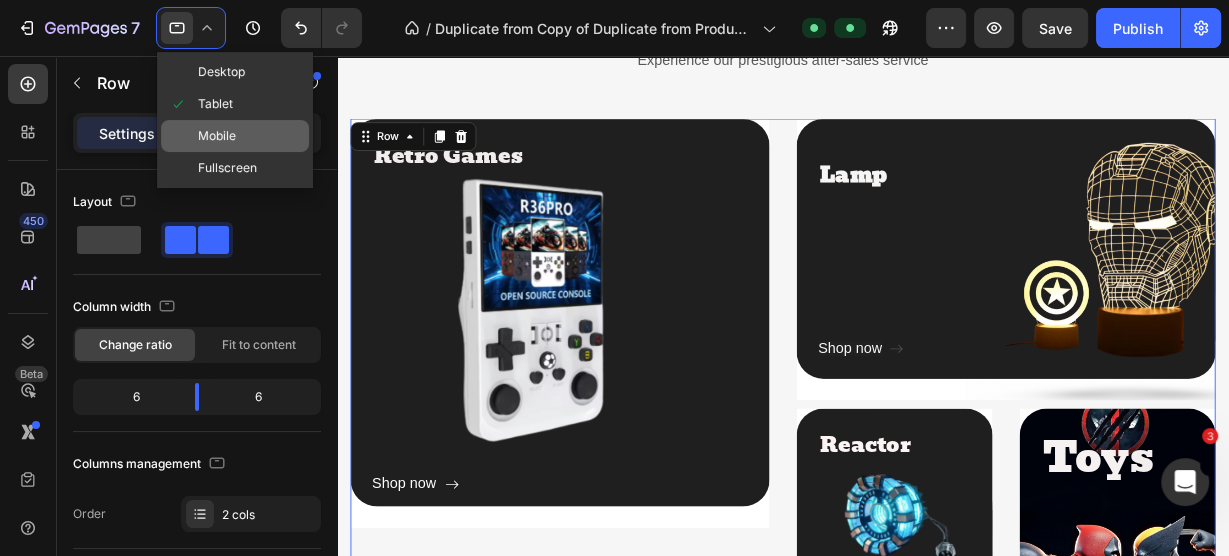 click on "Mobile" at bounding box center (217, 136) 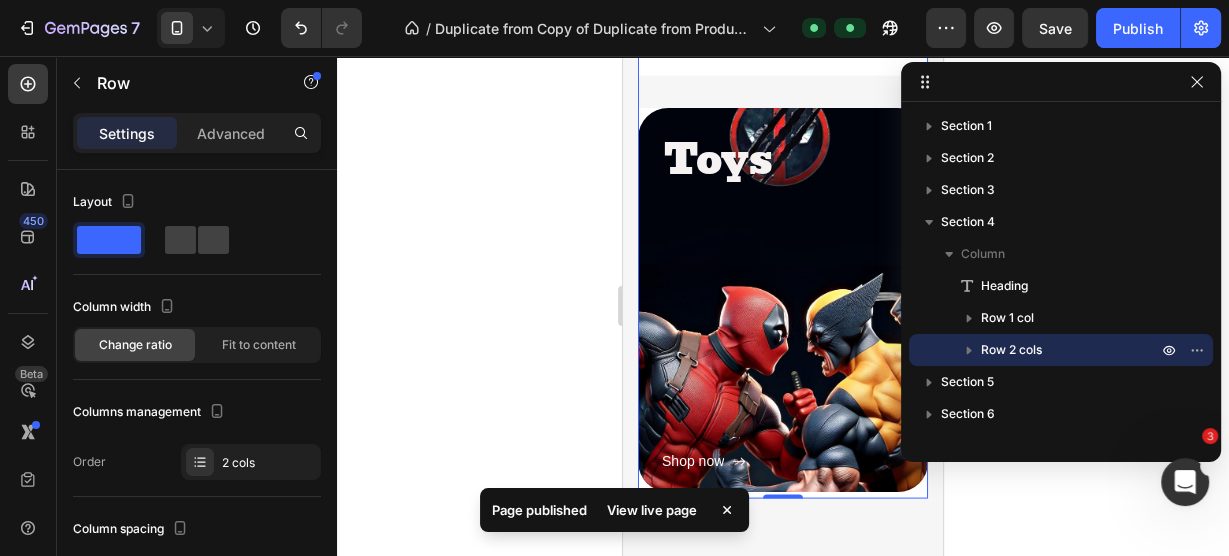 scroll, scrollTop: 3406, scrollLeft: 0, axis: vertical 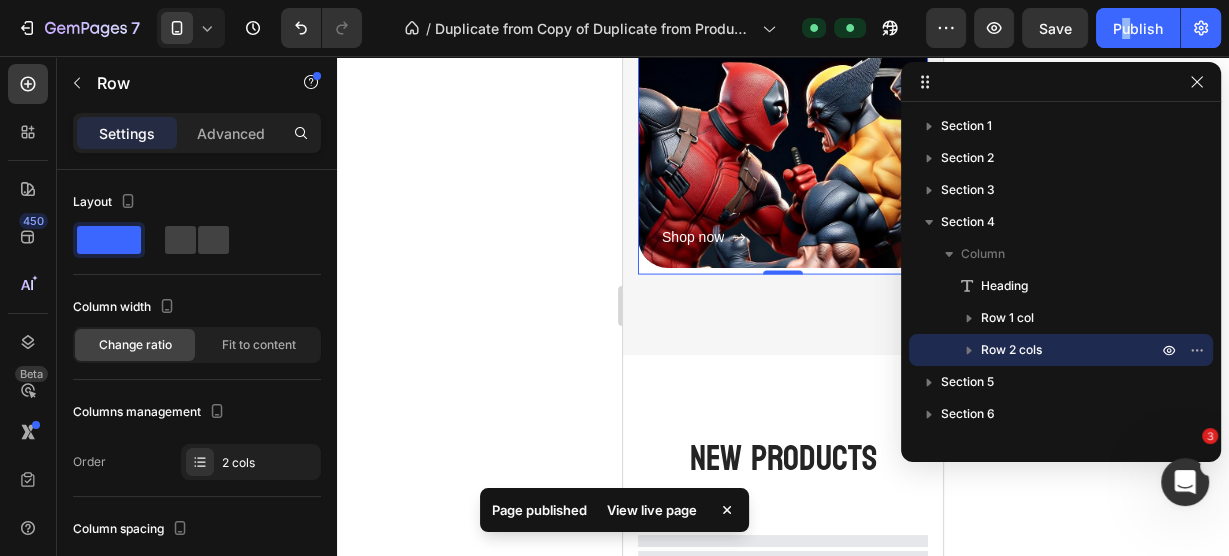click on "7   /  Duplicate from Copy of Duplicate from Product Page - [MONTH] 24, [TIME] Default Preview  Save   Publish" 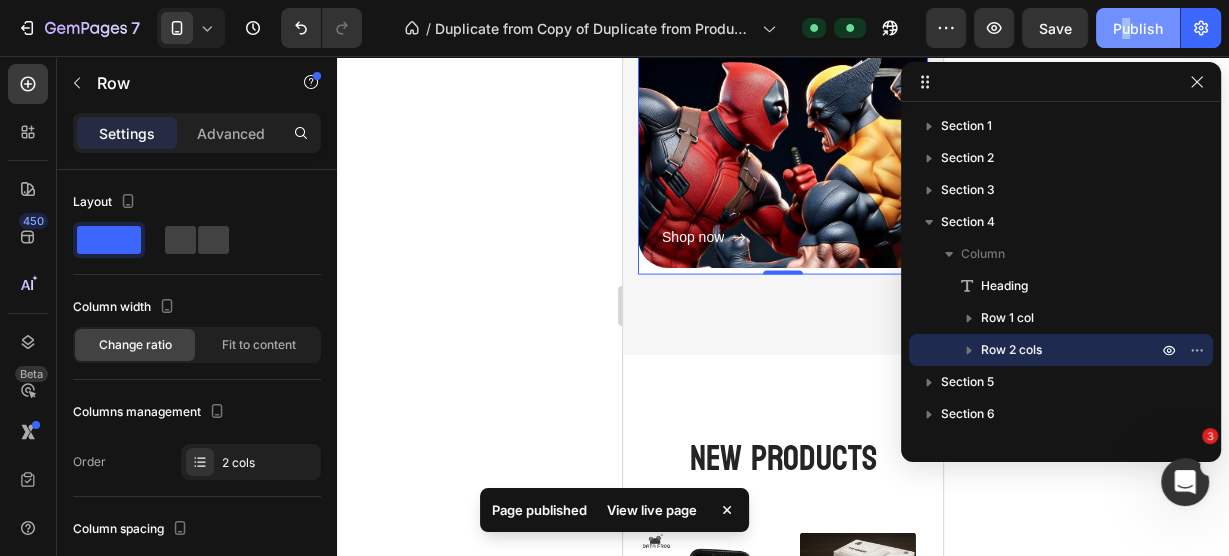 click on "Publish" 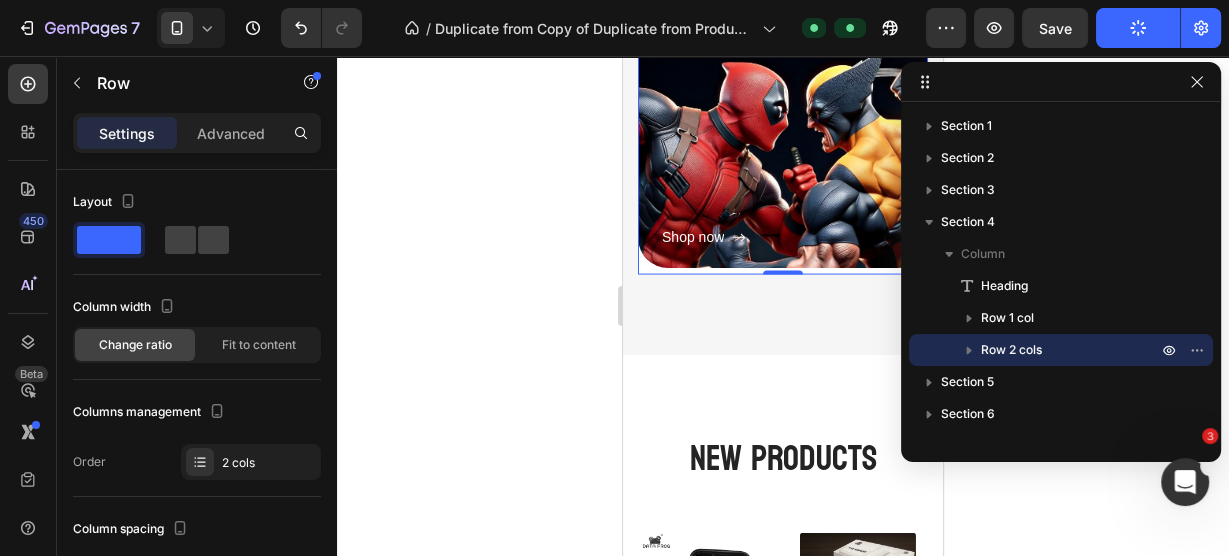 click 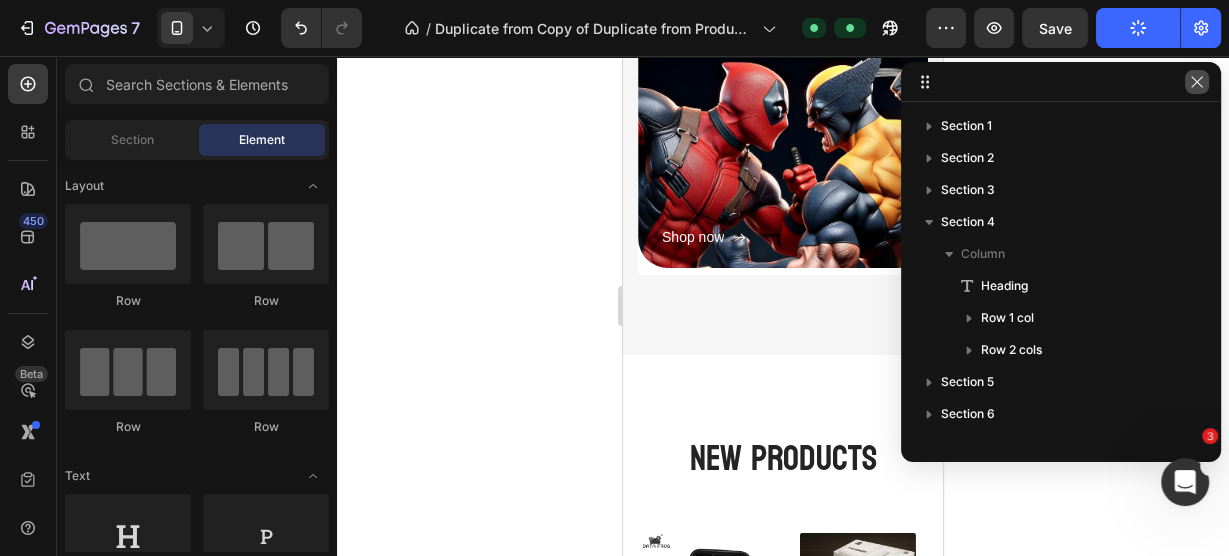 click 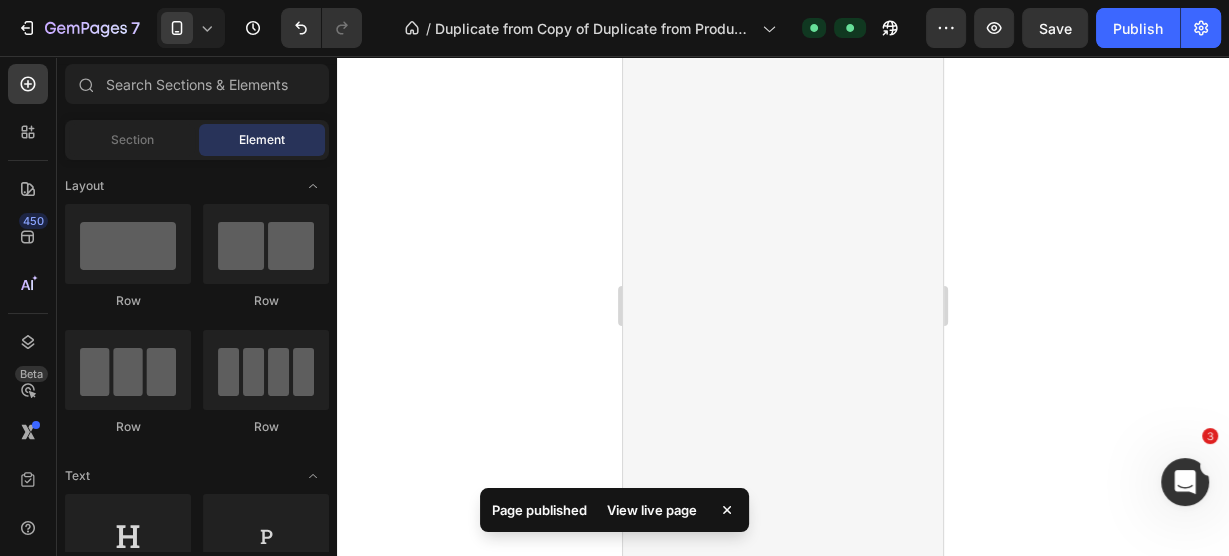 scroll, scrollTop: 0, scrollLeft: 0, axis: both 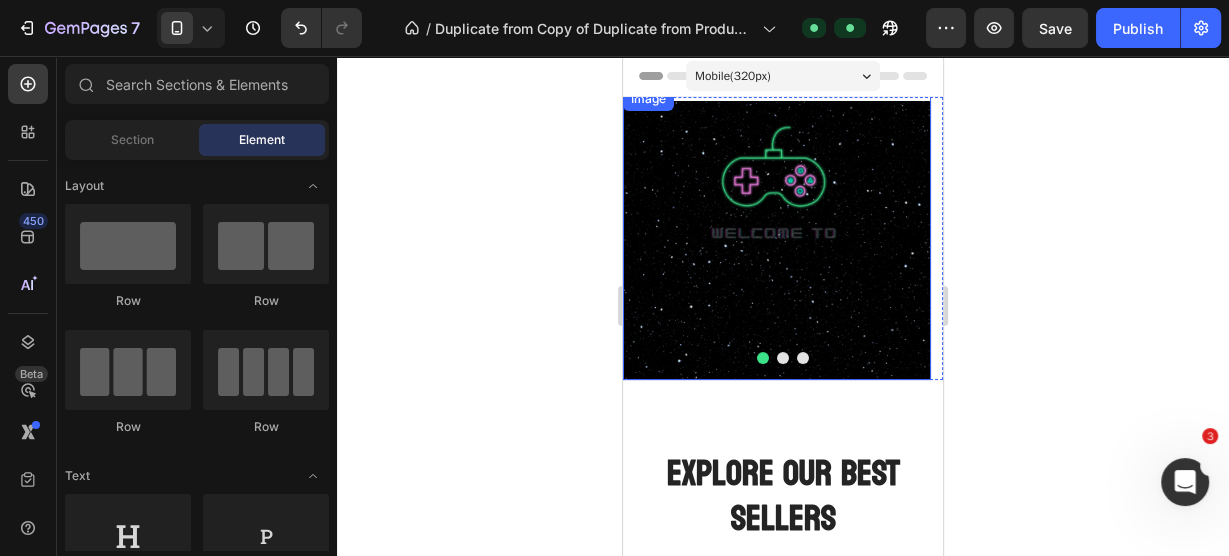 click at bounding box center [777, 240] 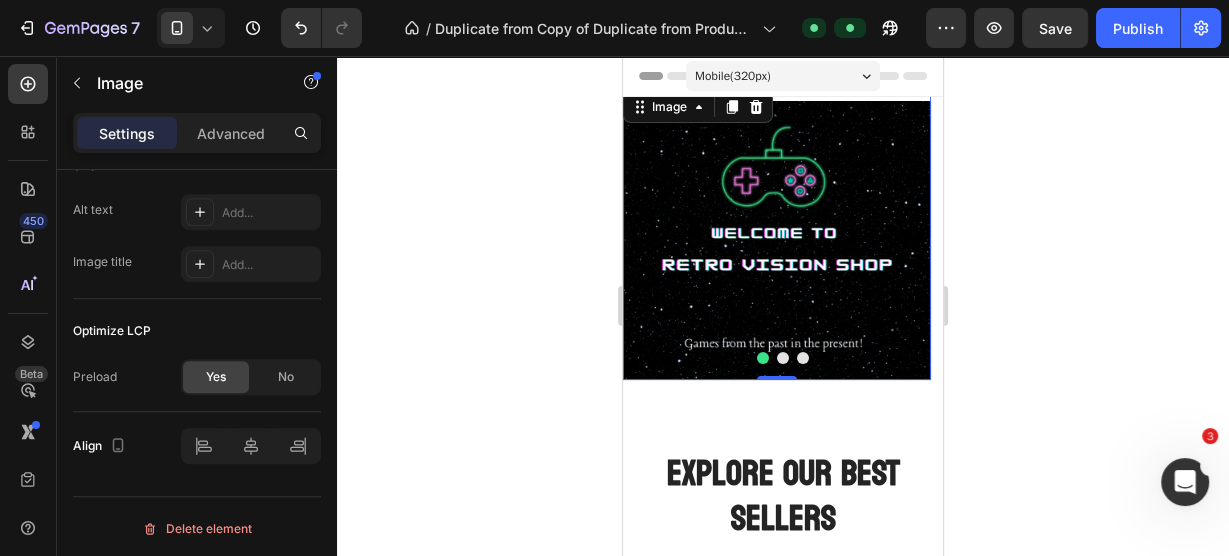 scroll, scrollTop: 931, scrollLeft: 0, axis: vertical 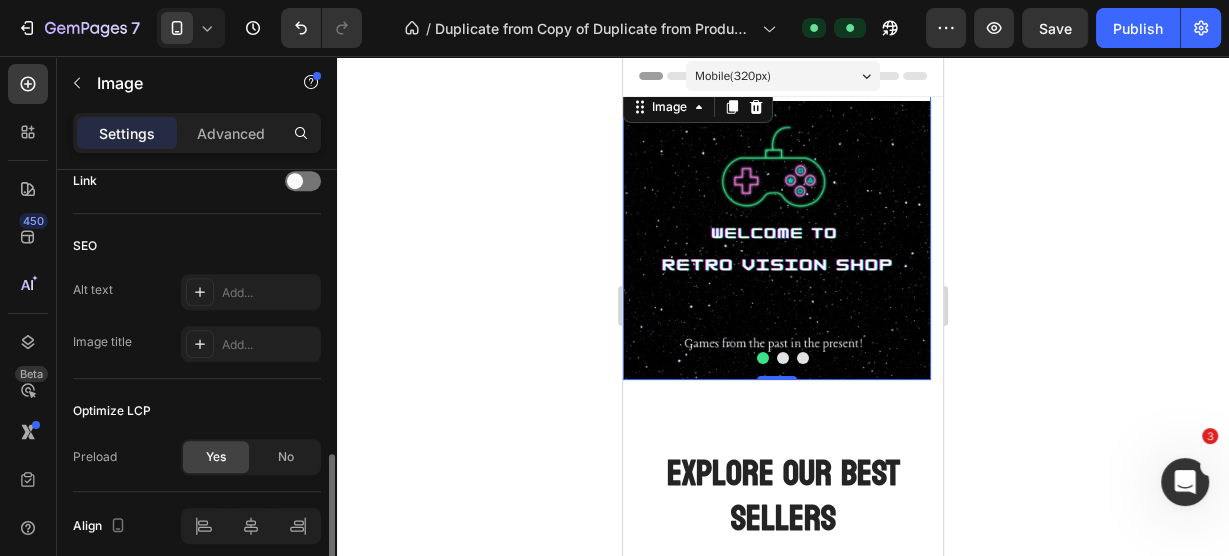 click at bounding box center [777, 240] 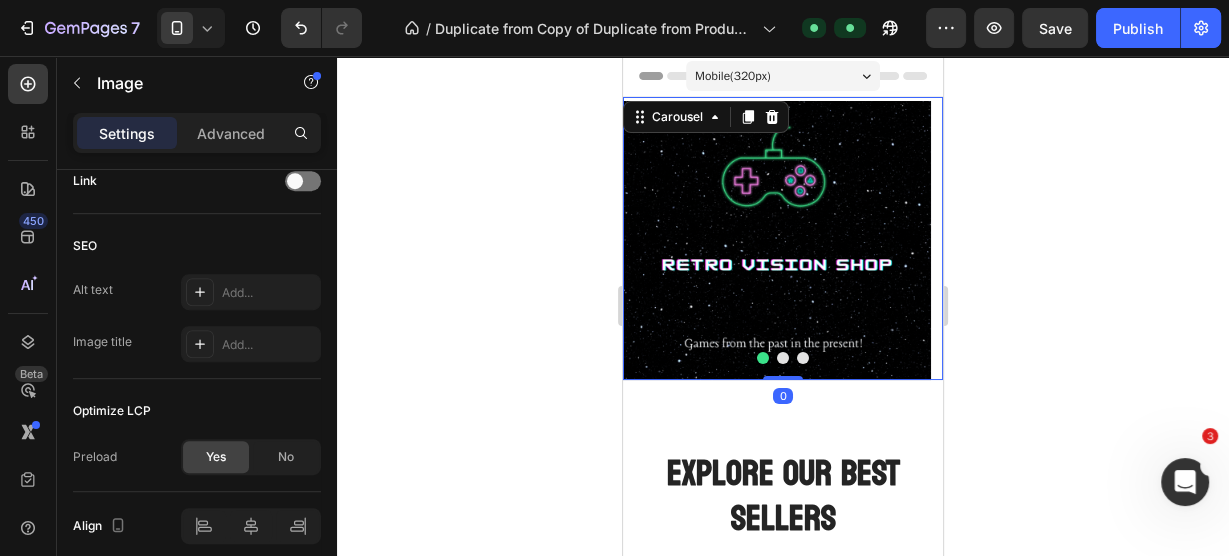 click at bounding box center (783, 358) 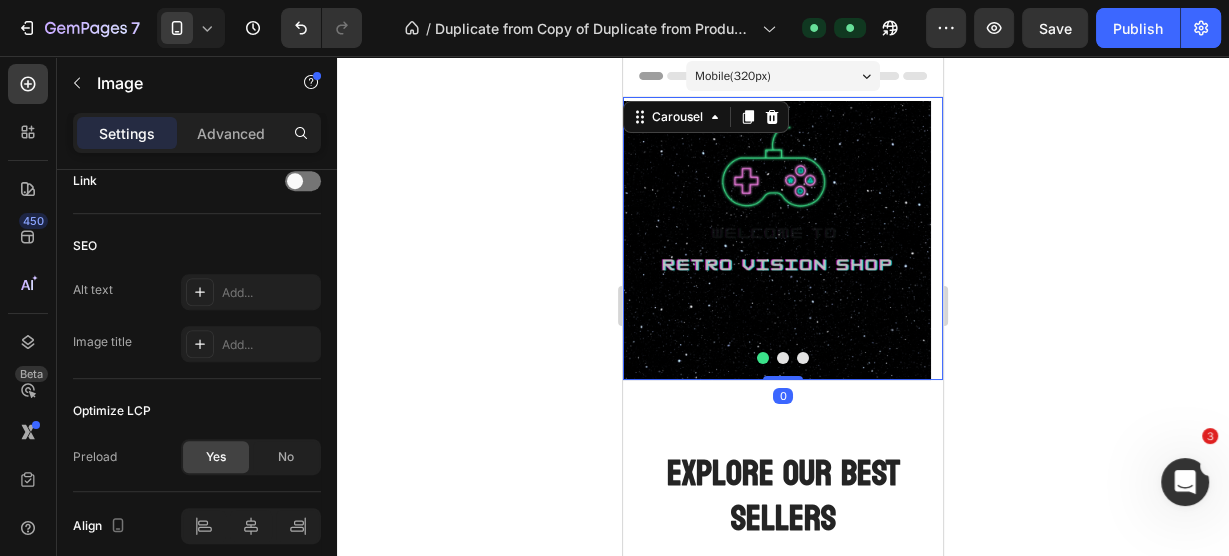 scroll, scrollTop: 0, scrollLeft: 0, axis: both 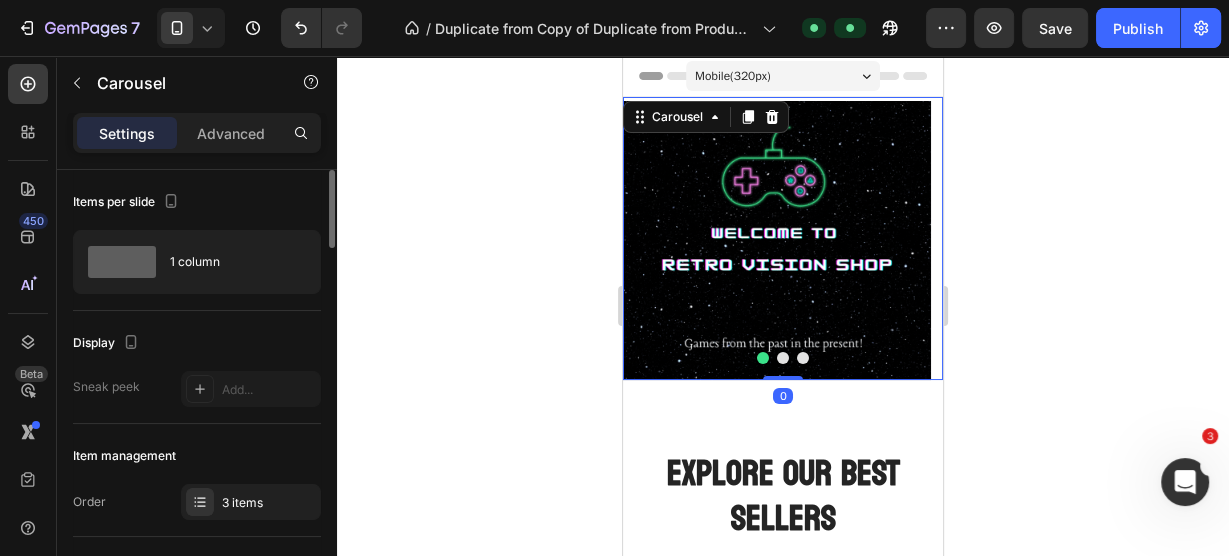 click at bounding box center (783, 358) 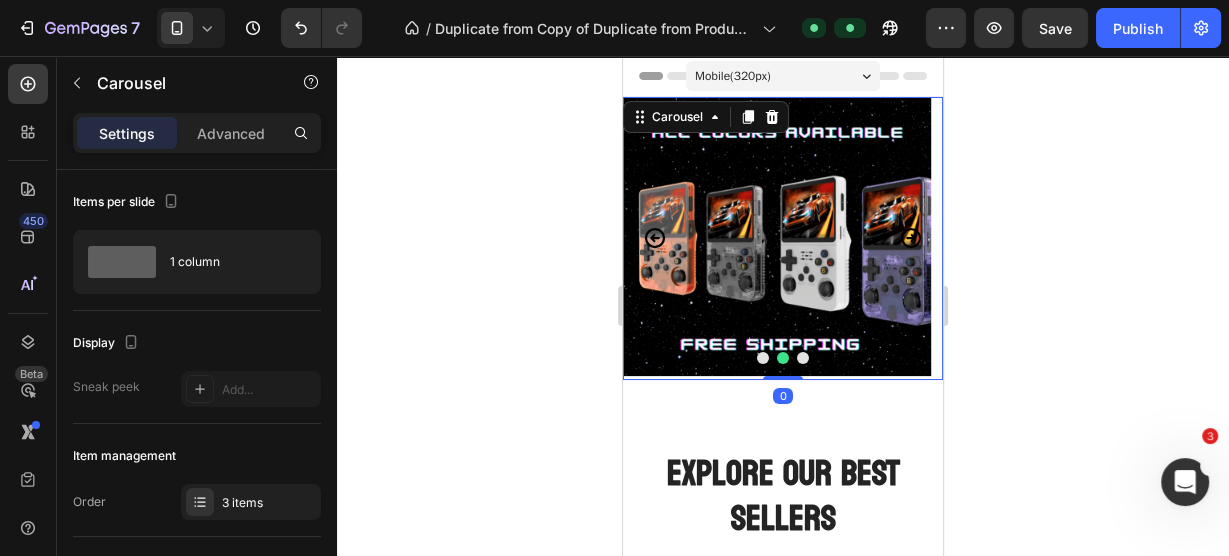 click at bounding box center (763, 358) 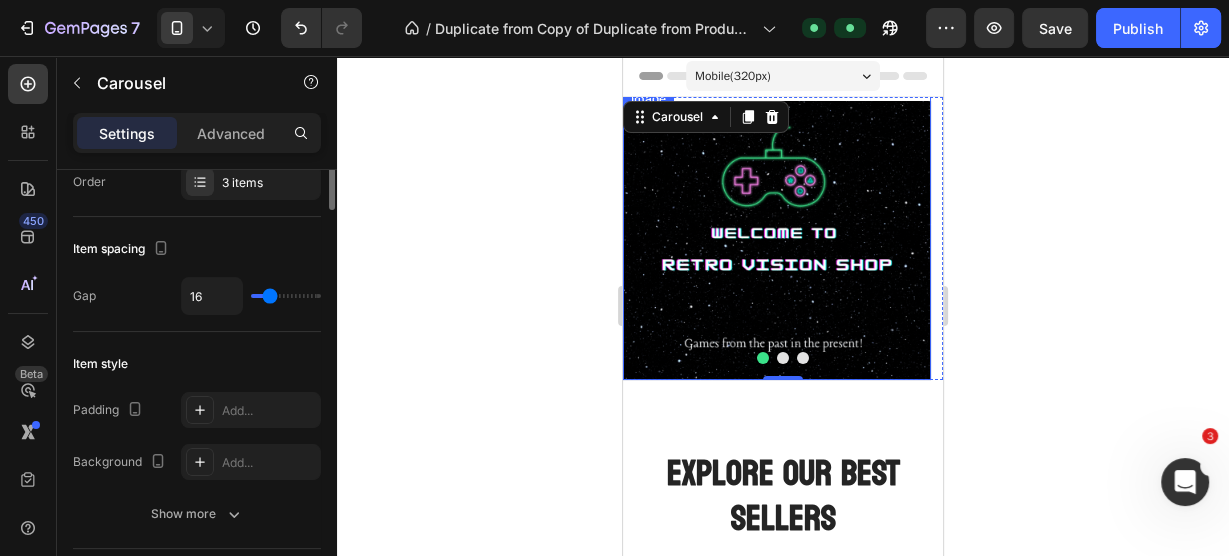 scroll, scrollTop: 400, scrollLeft: 0, axis: vertical 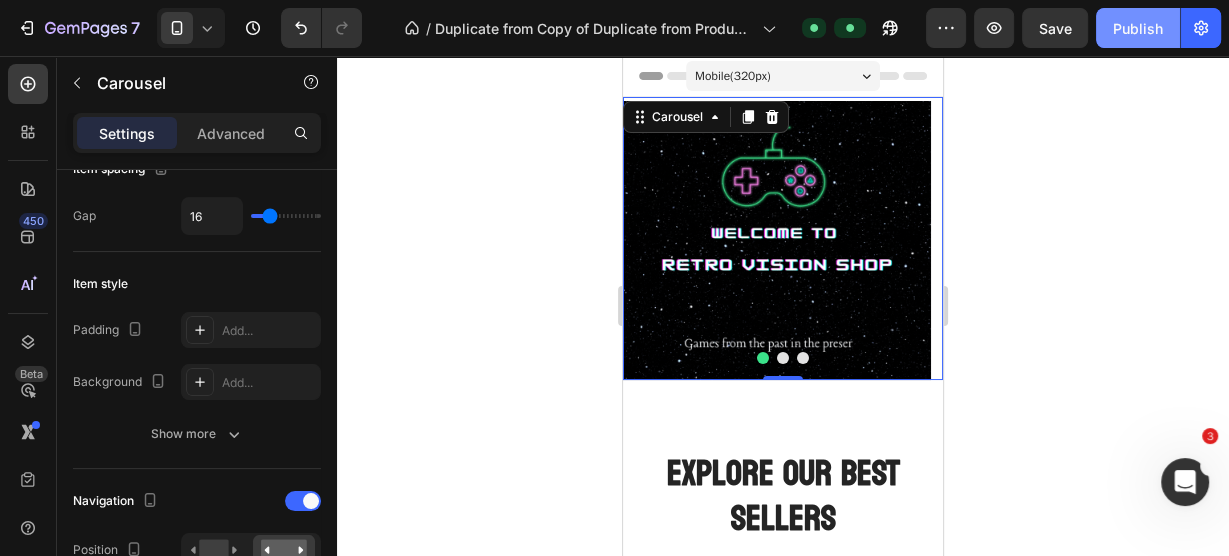 click on "Publish" 